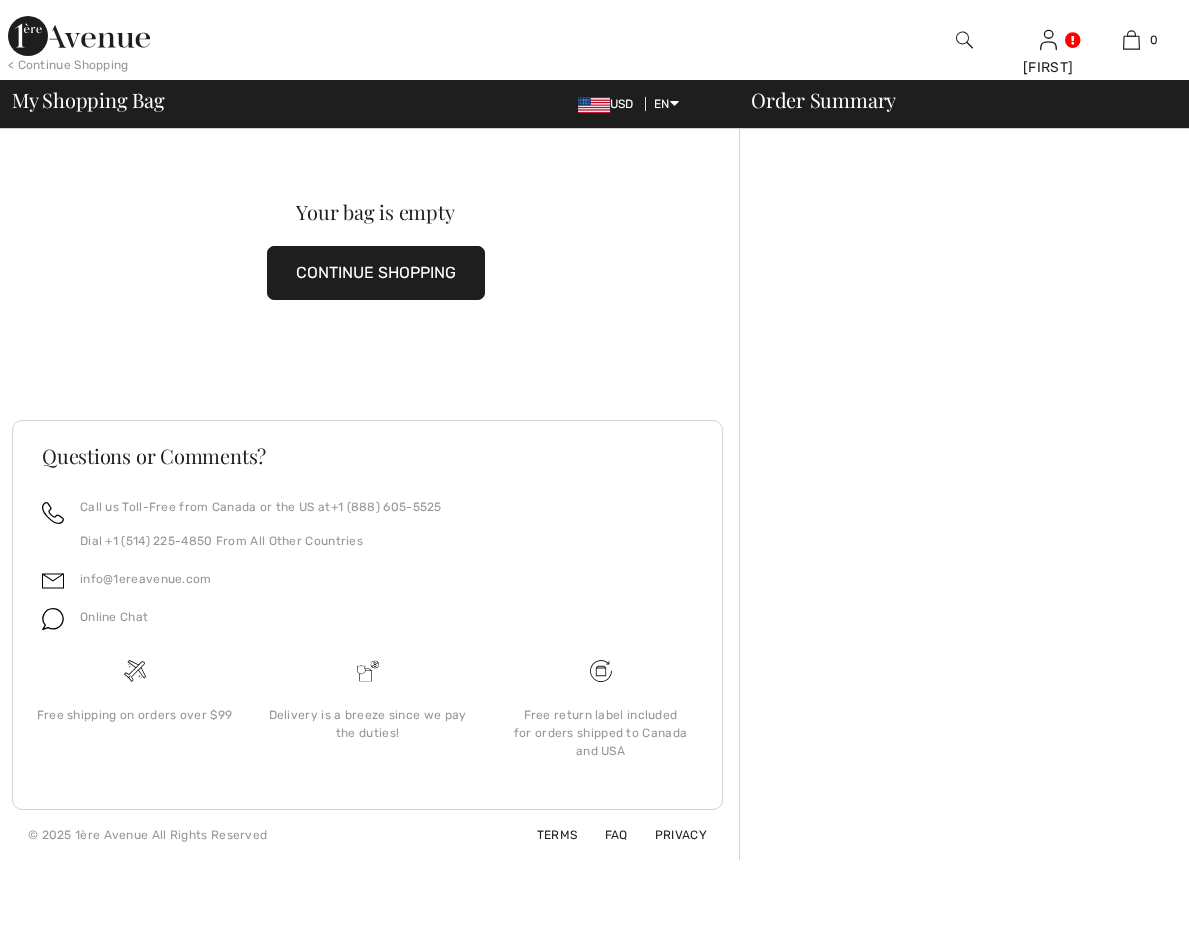 scroll, scrollTop: 0, scrollLeft: 0, axis: both 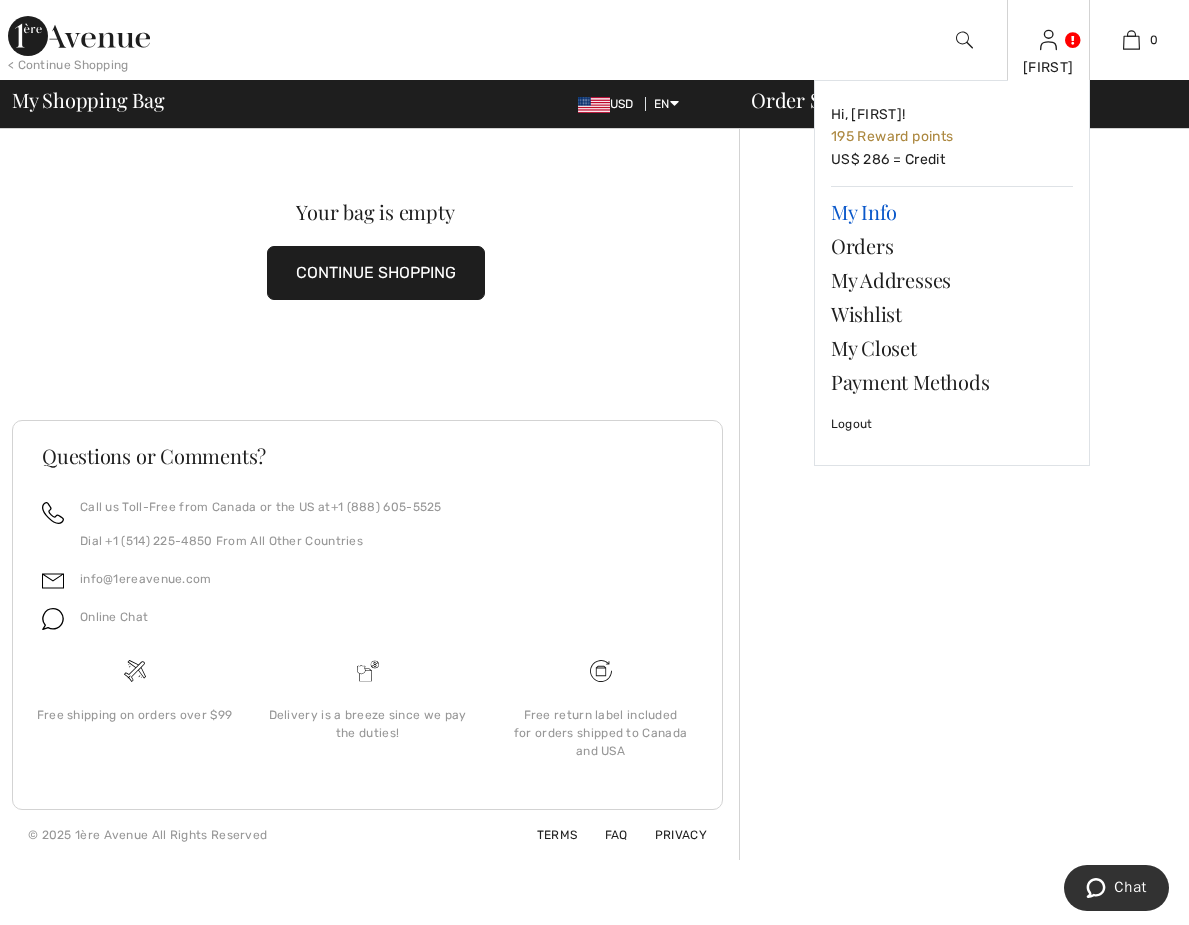 click on "My Info" at bounding box center [952, 212] 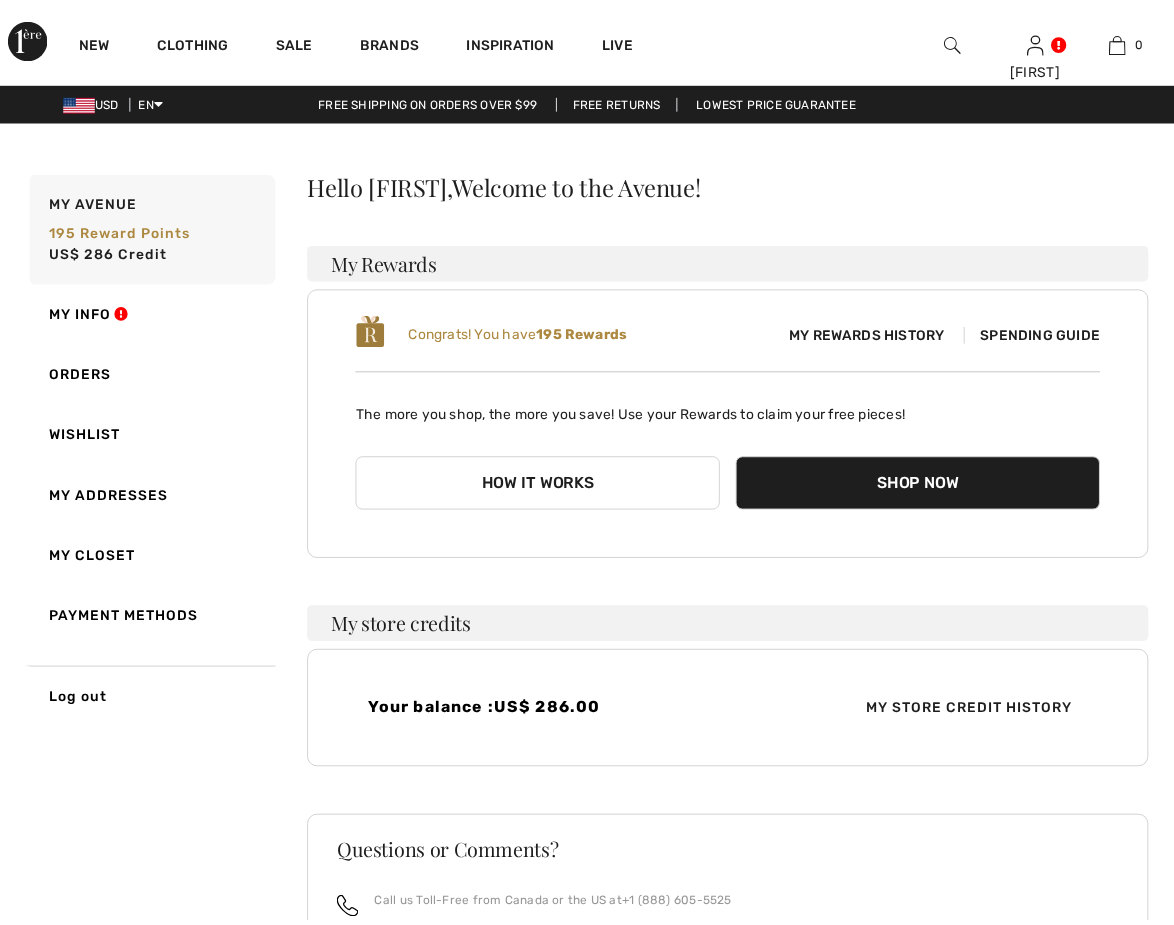 scroll, scrollTop: 0, scrollLeft: 0, axis: both 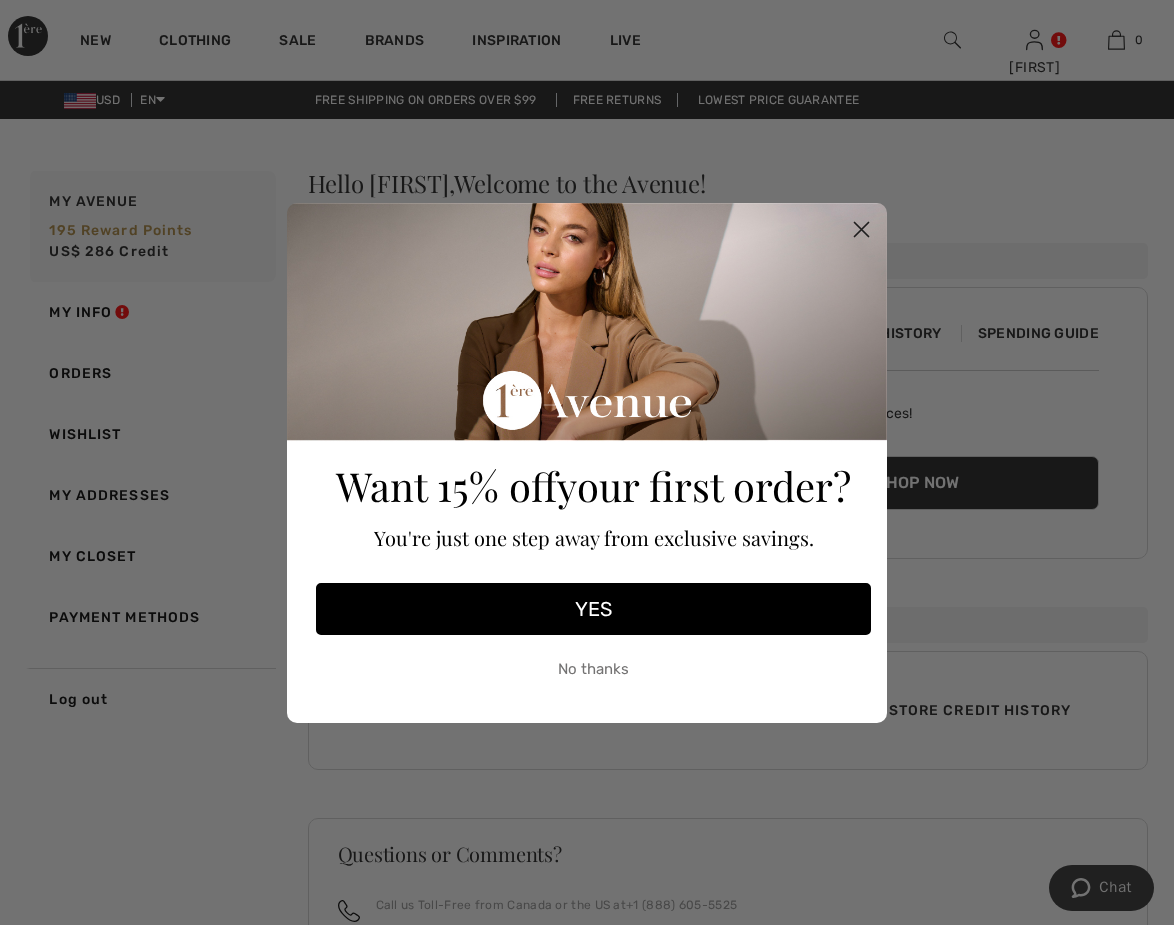 click 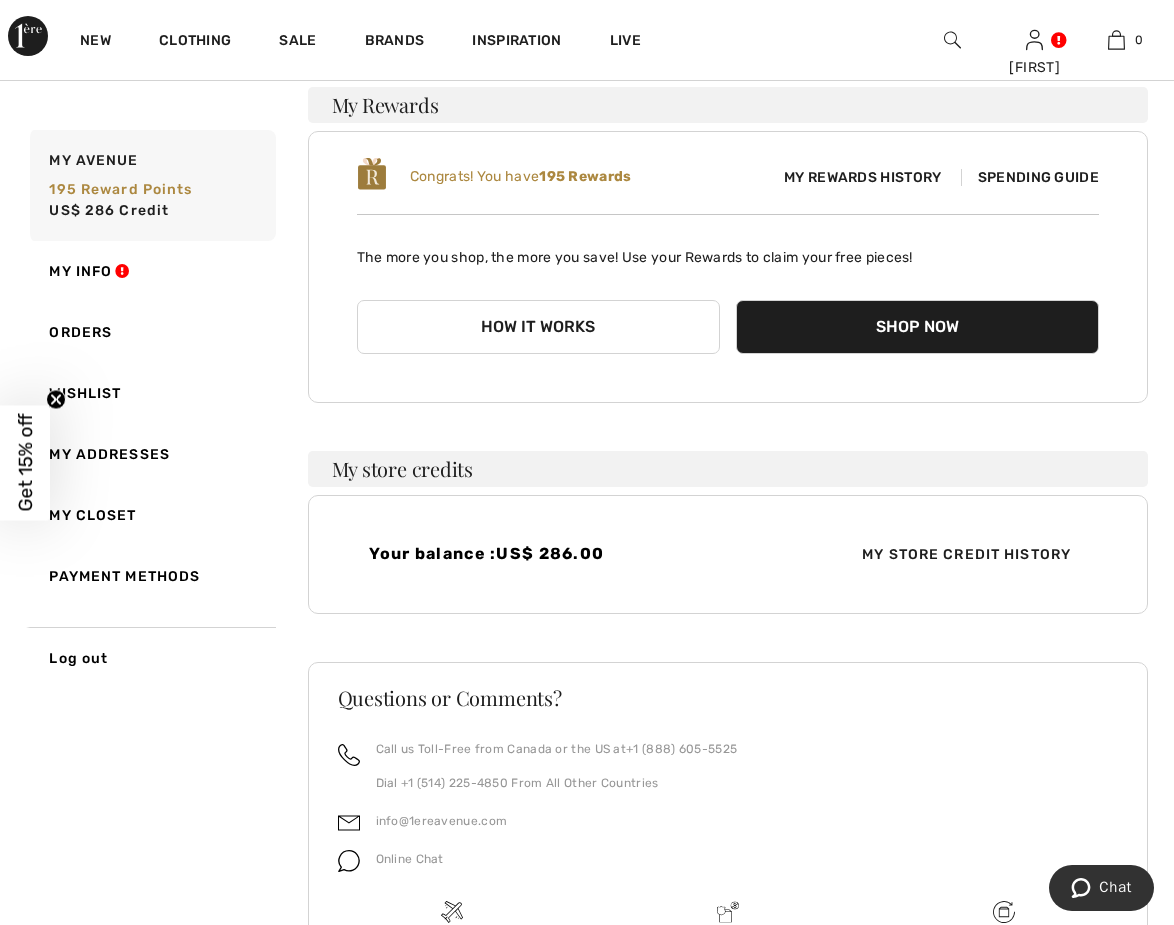 scroll, scrollTop: 147, scrollLeft: 0, axis: vertical 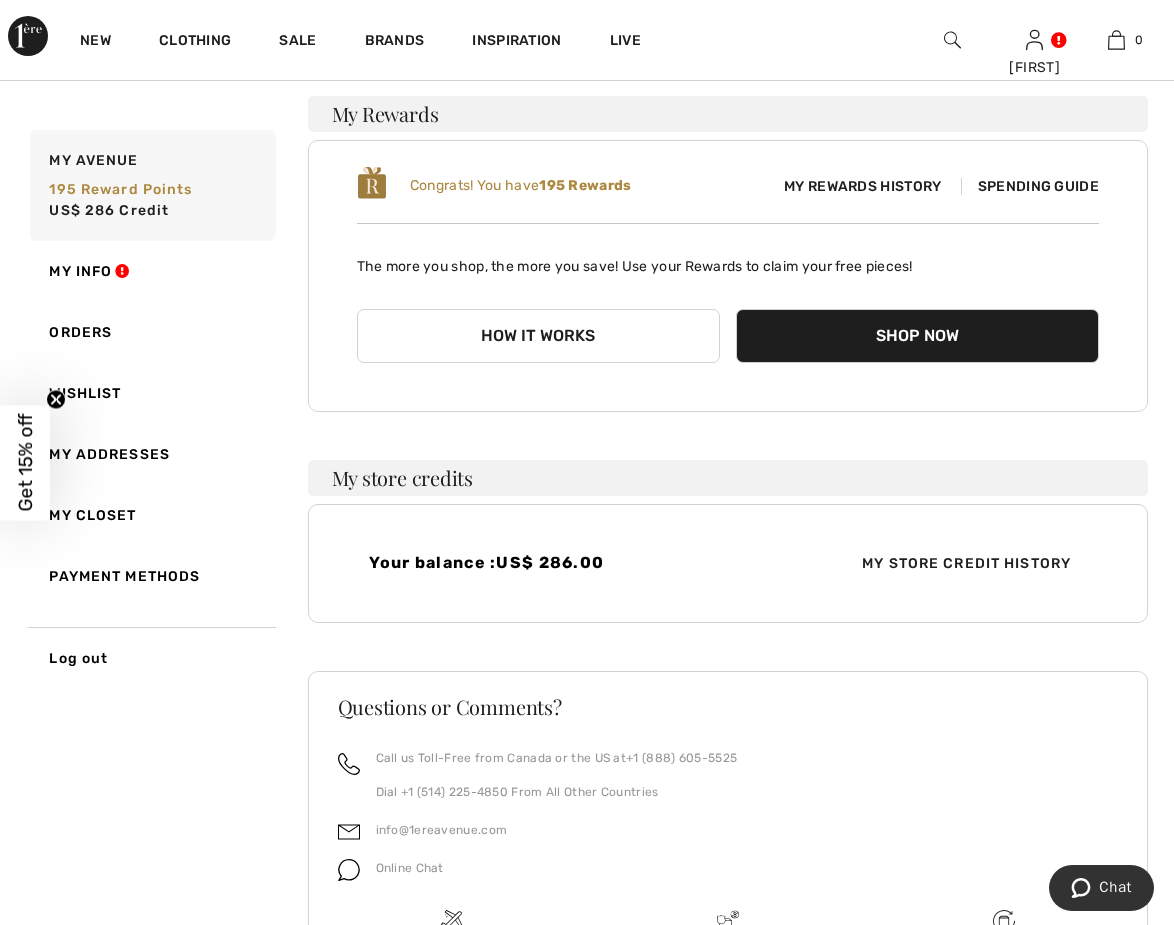 click on "Shop Now" at bounding box center [917, 336] 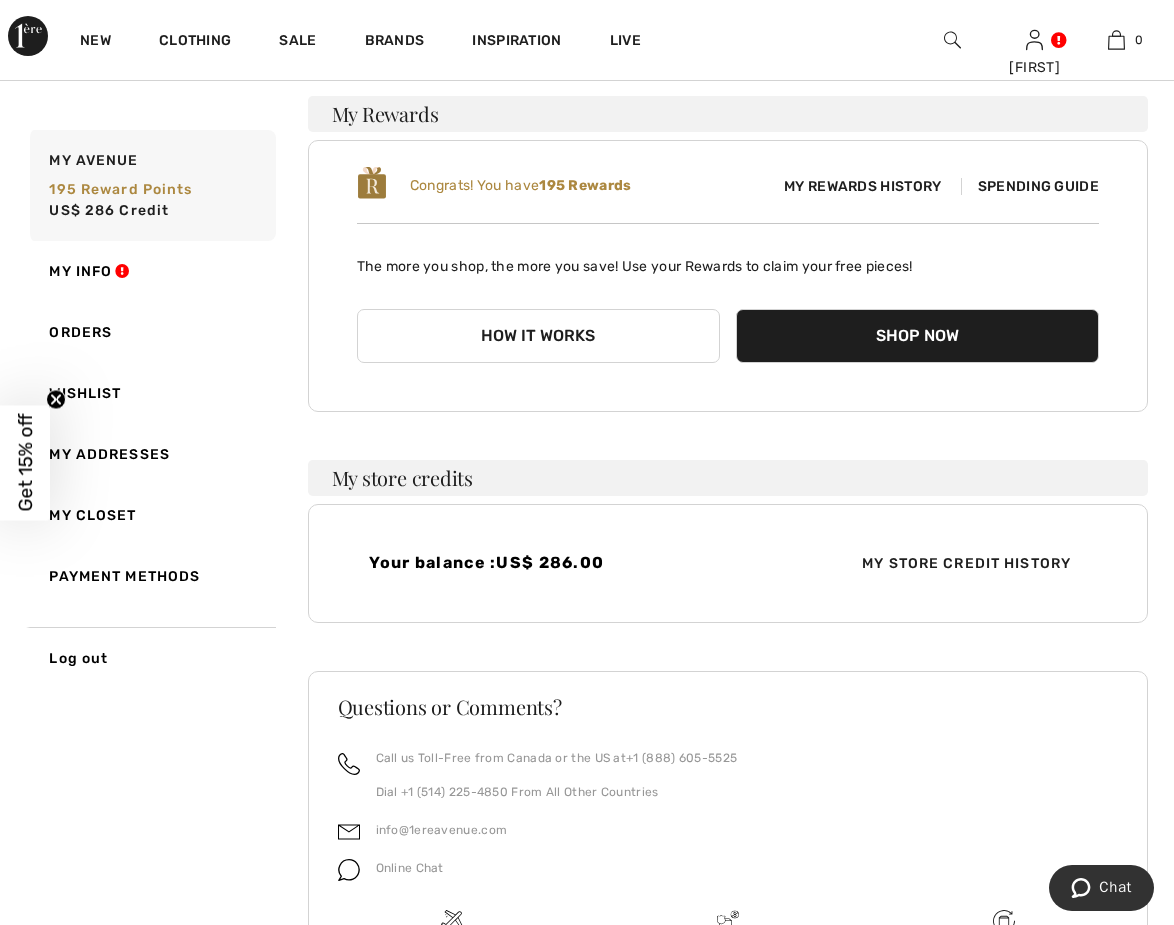 click on "Shop Now" at bounding box center (917, 336) 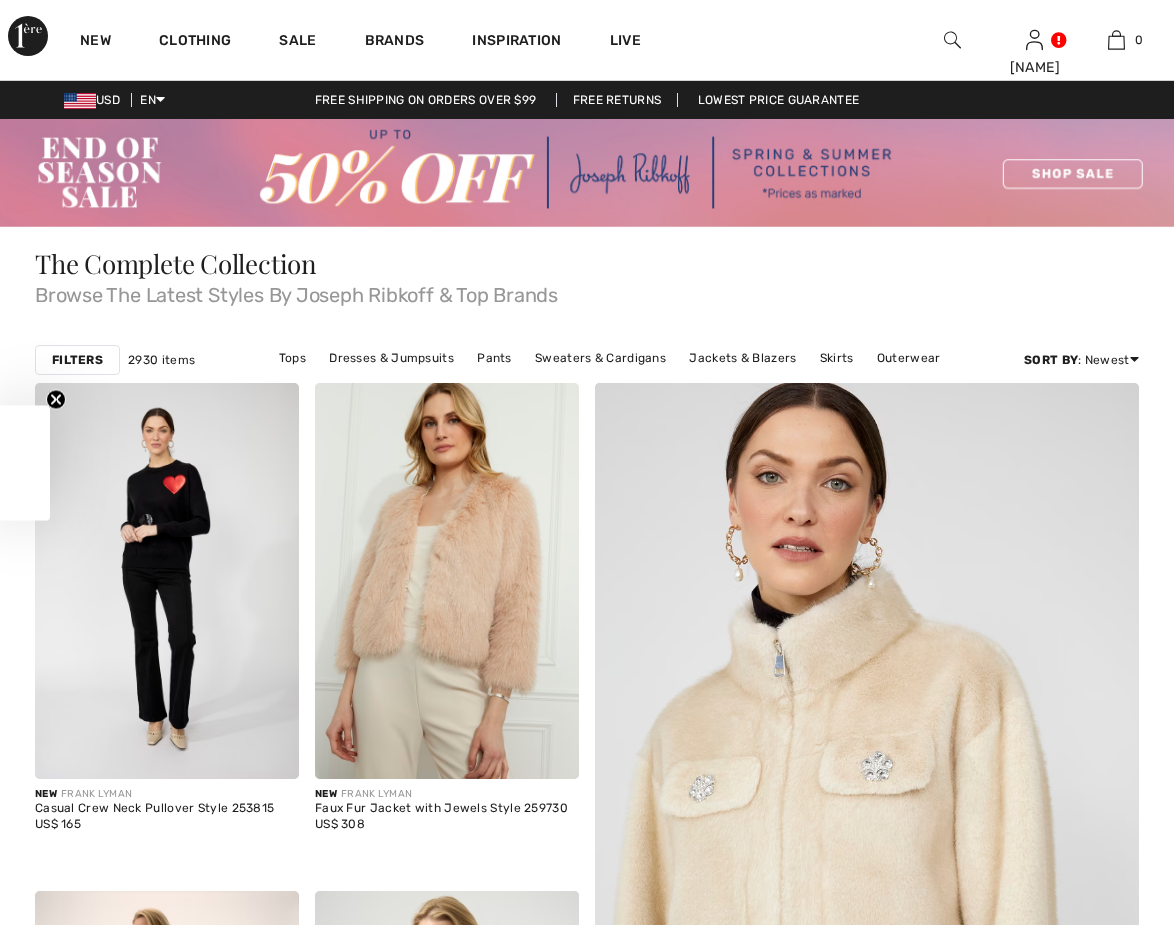 checkbox on "true" 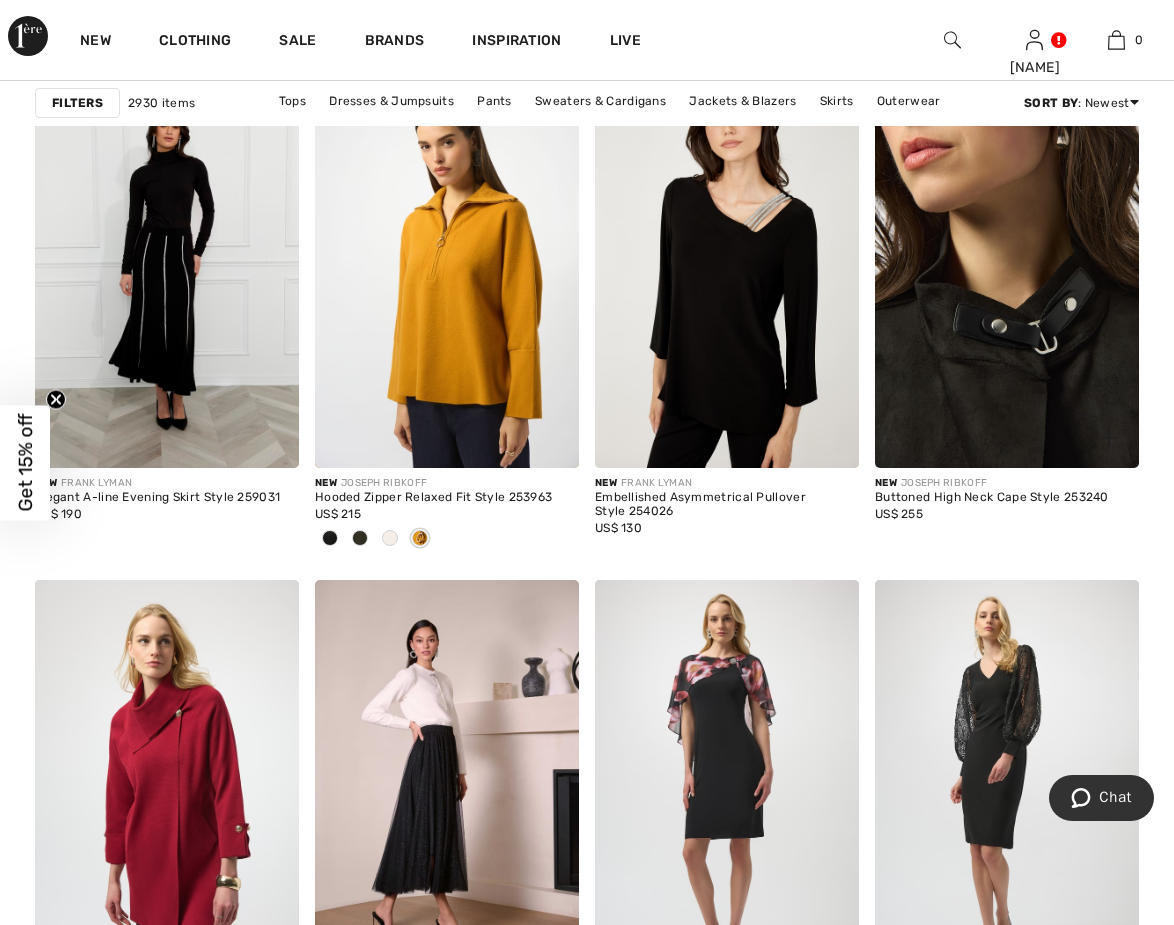 scroll, scrollTop: 2533, scrollLeft: 0, axis: vertical 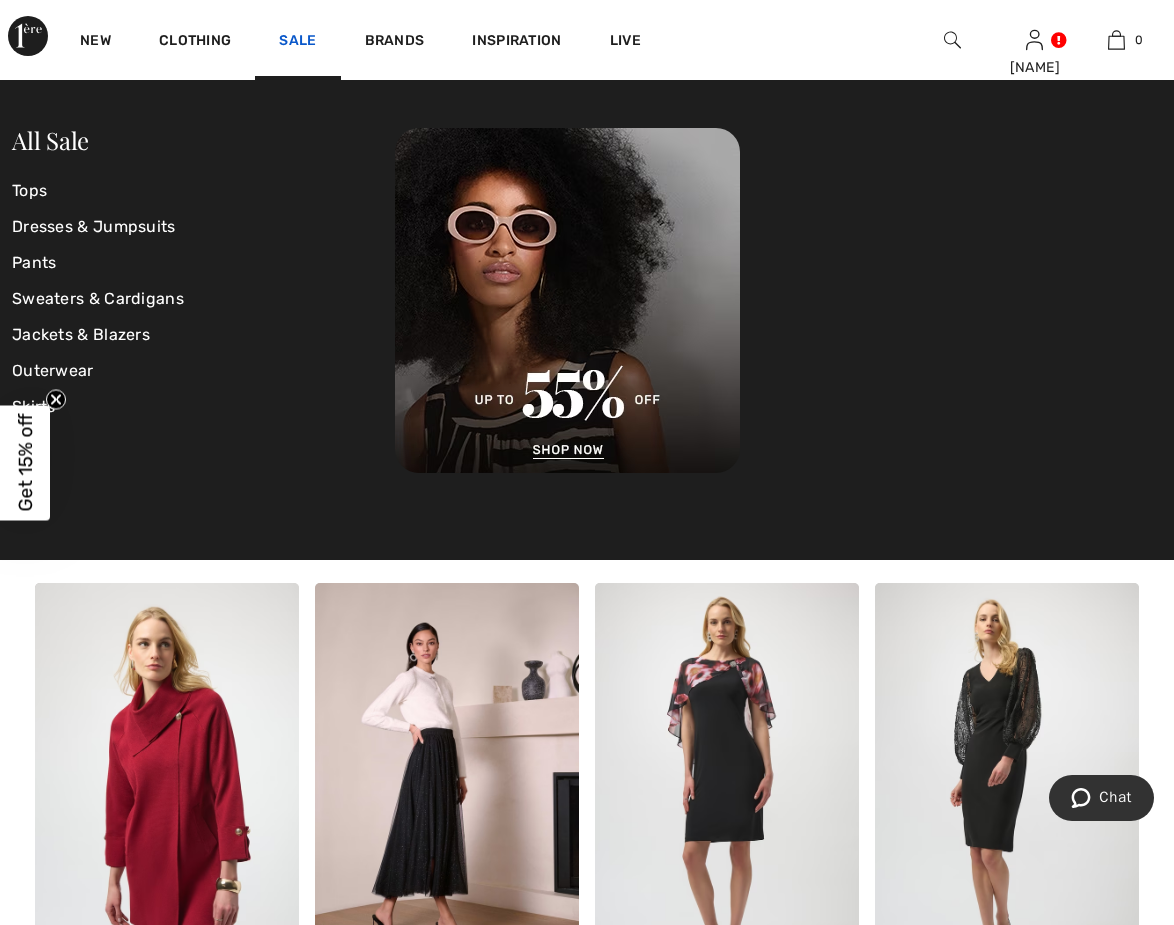 click on "Sale" at bounding box center (297, 42) 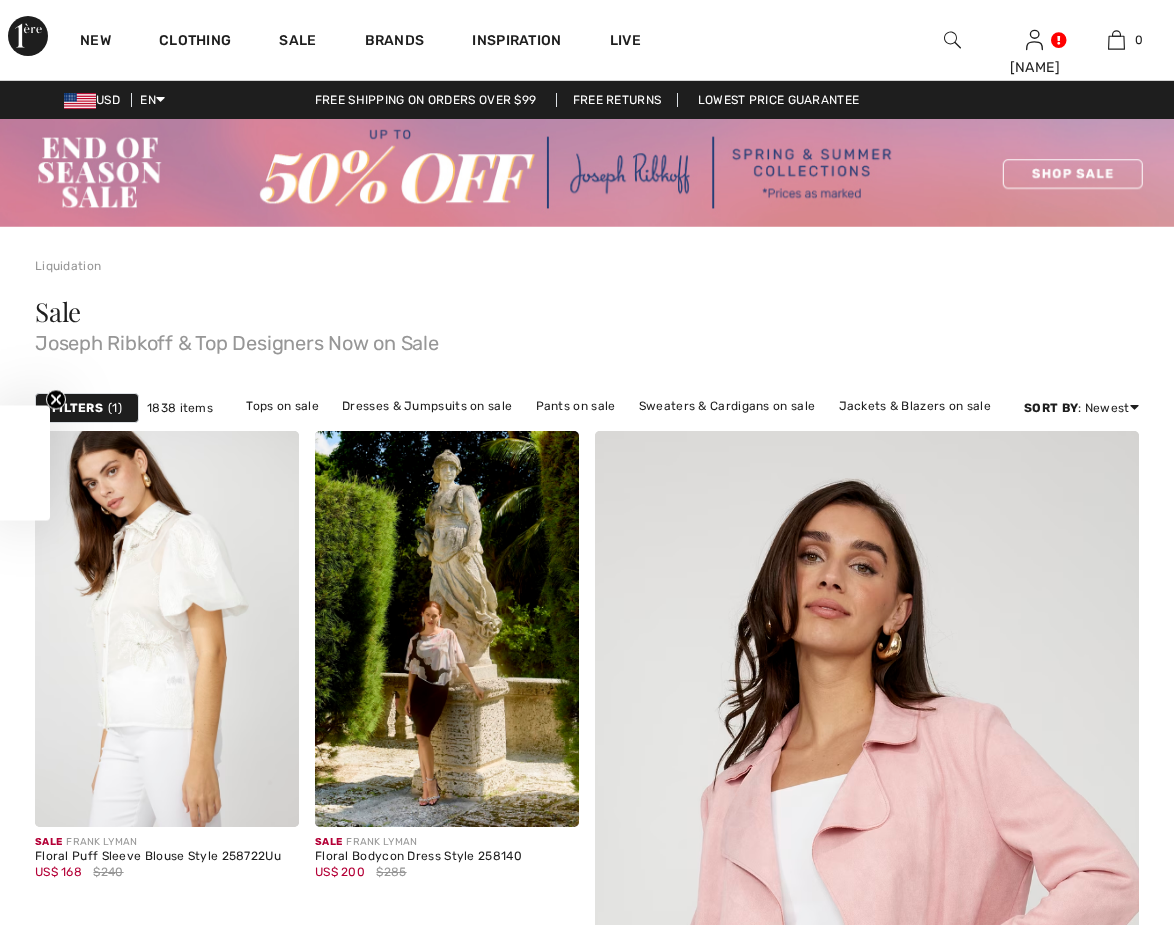 checkbox on "true" 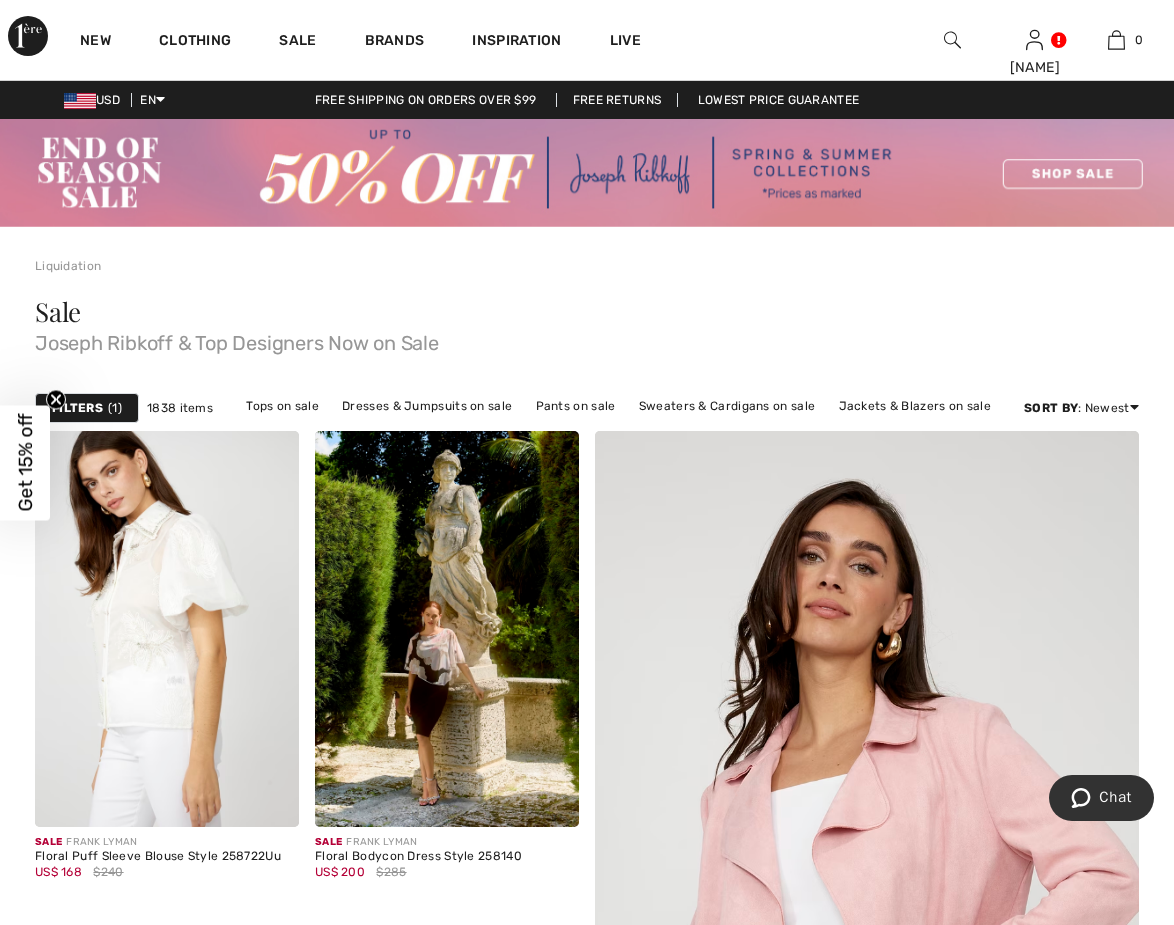 scroll, scrollTop: 0, scrollLeft: 0, axis: both 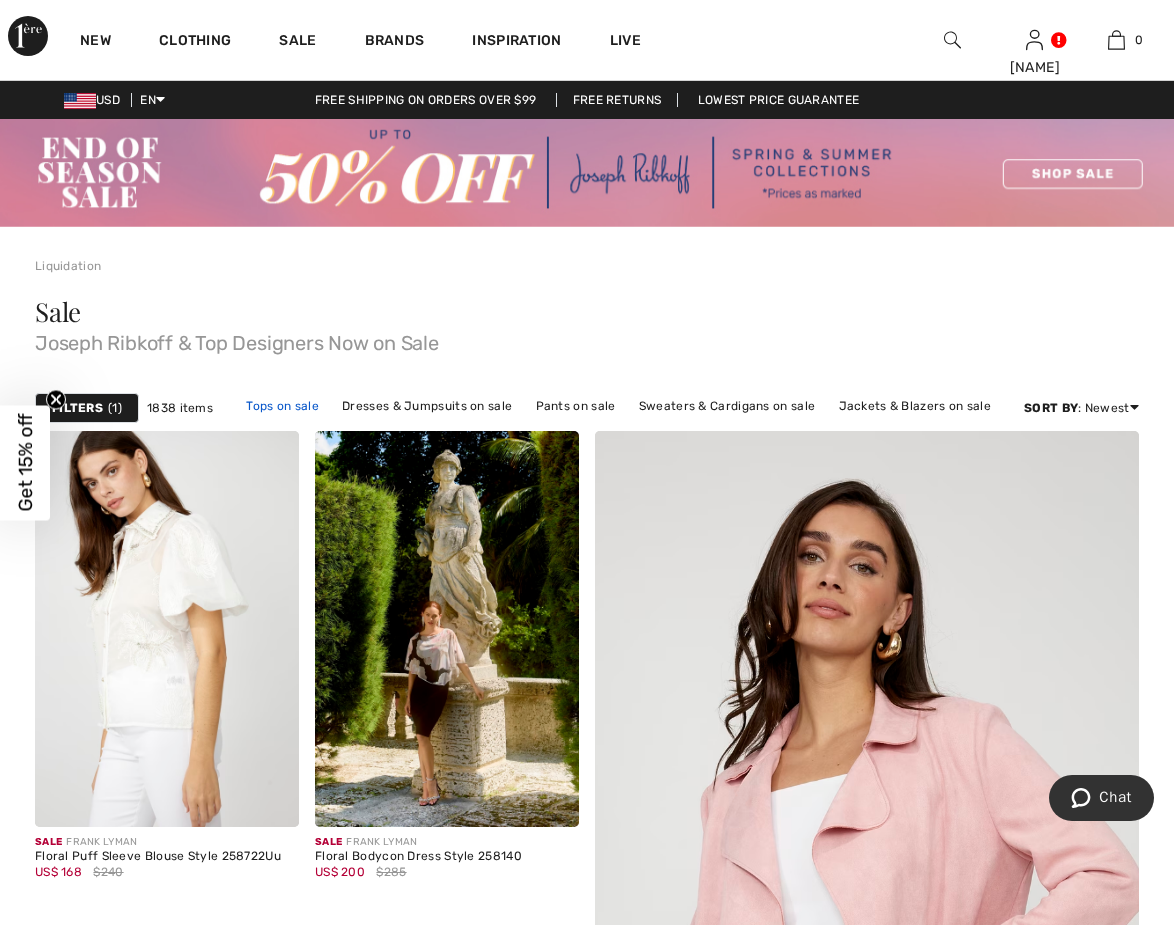 click on "Tops on sale" at bounding box center (282, 406) 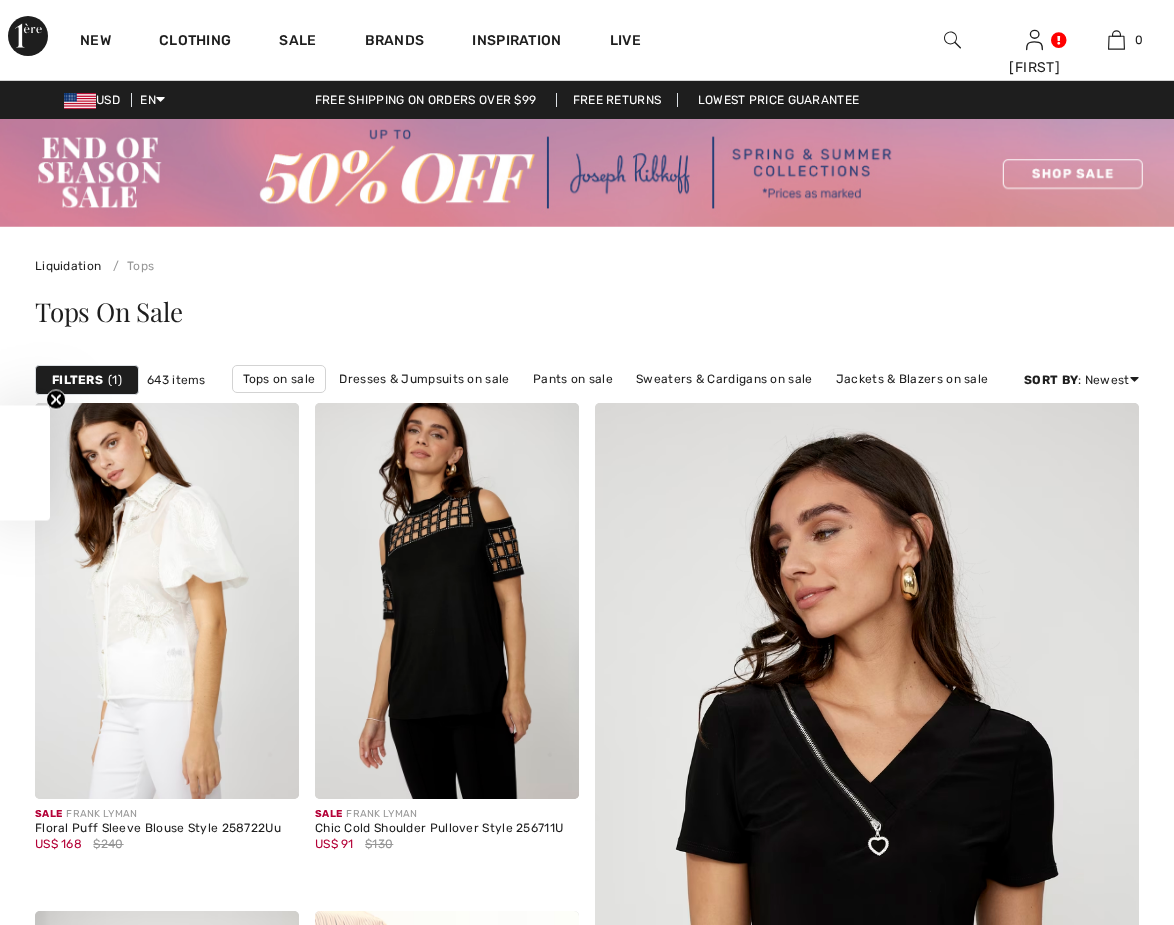 scroll, scrollTop: 0, scrollLeft: 0, axis: both 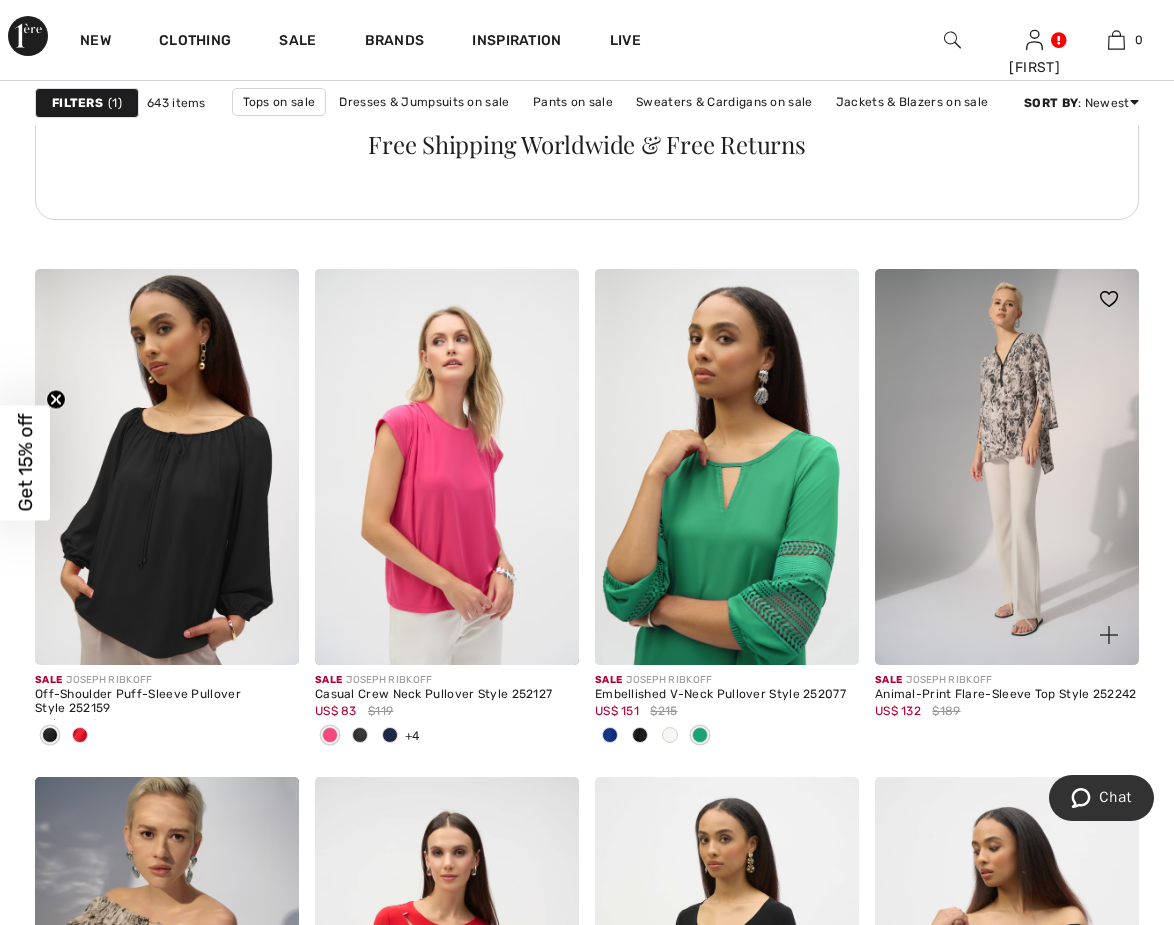 click at bounding box center [1007, 467] 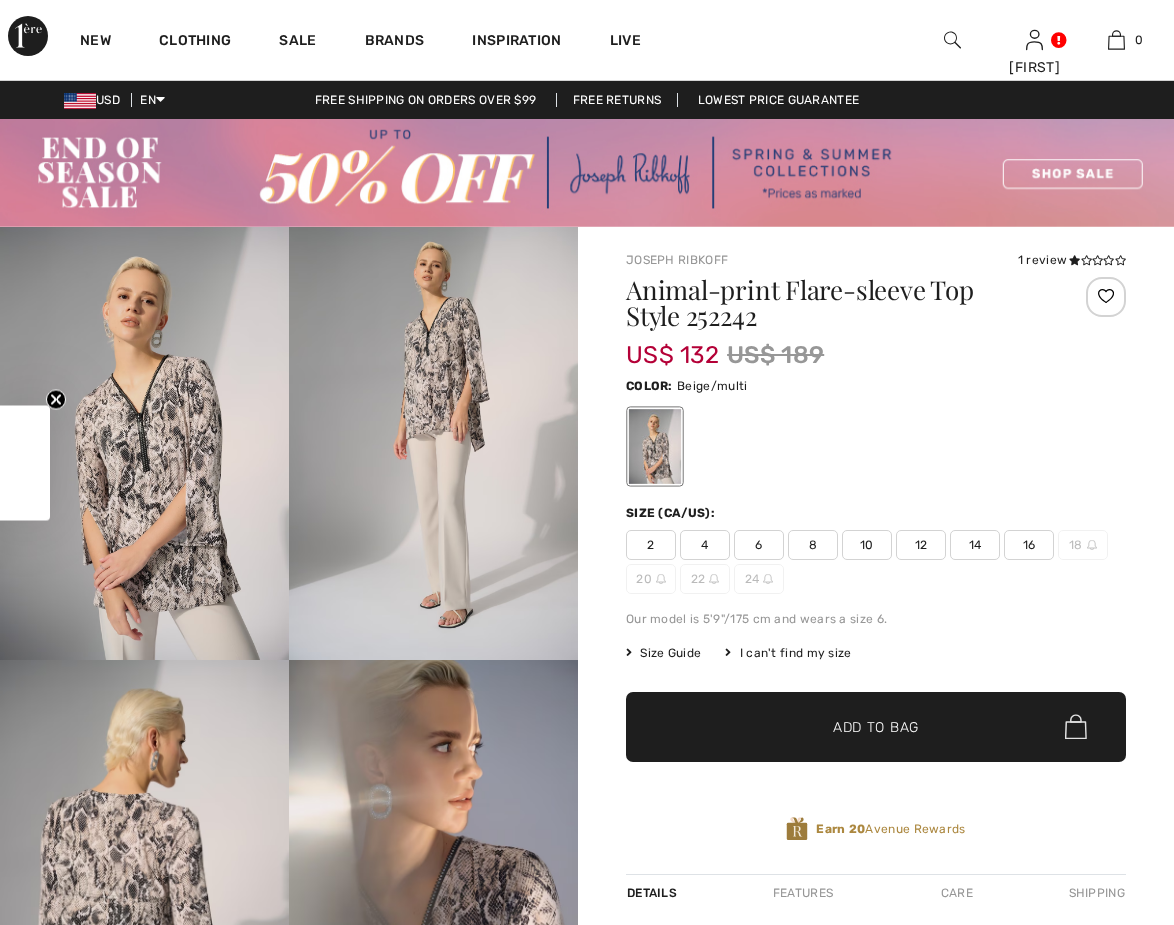 scroll, scrollTop: 0, scrollLeft: 0, axis: both 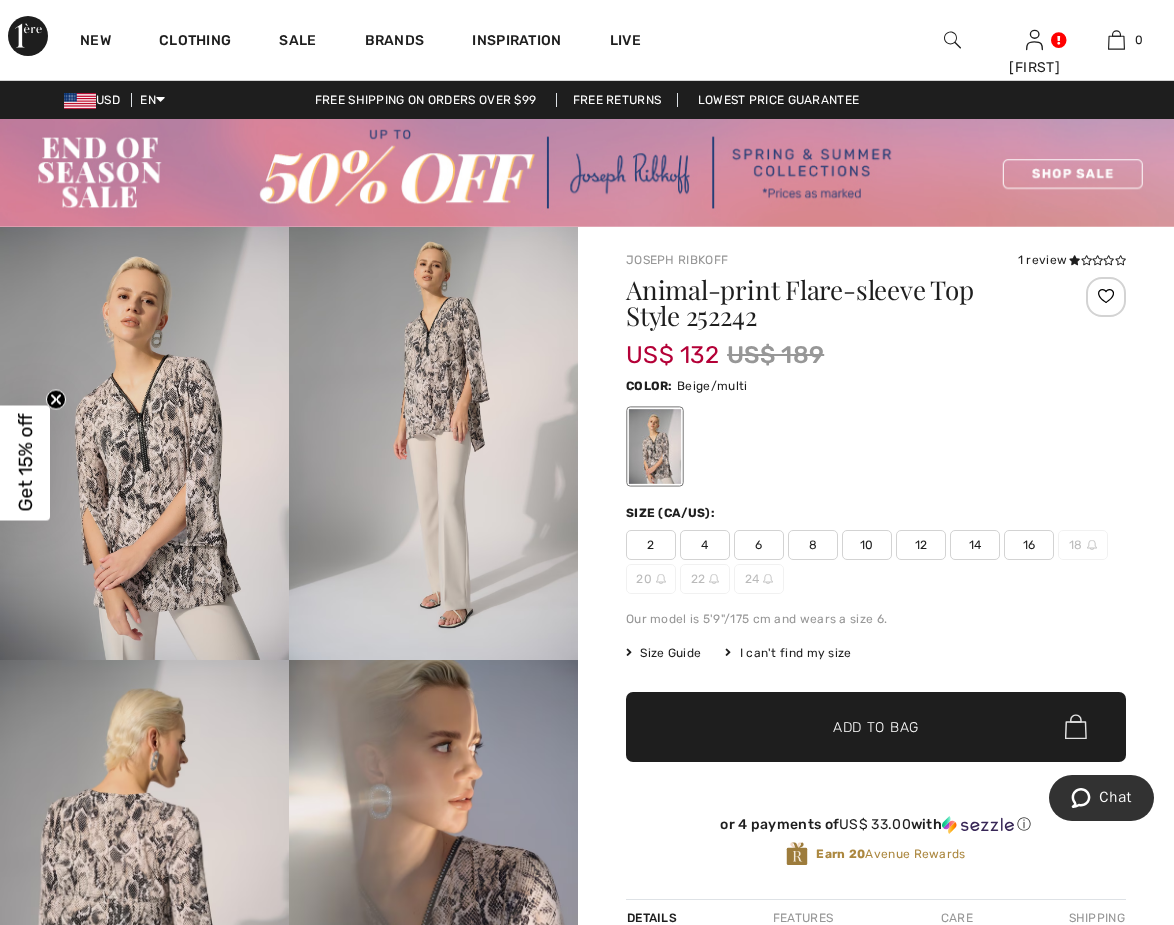 click at bounding box center [144, 444] 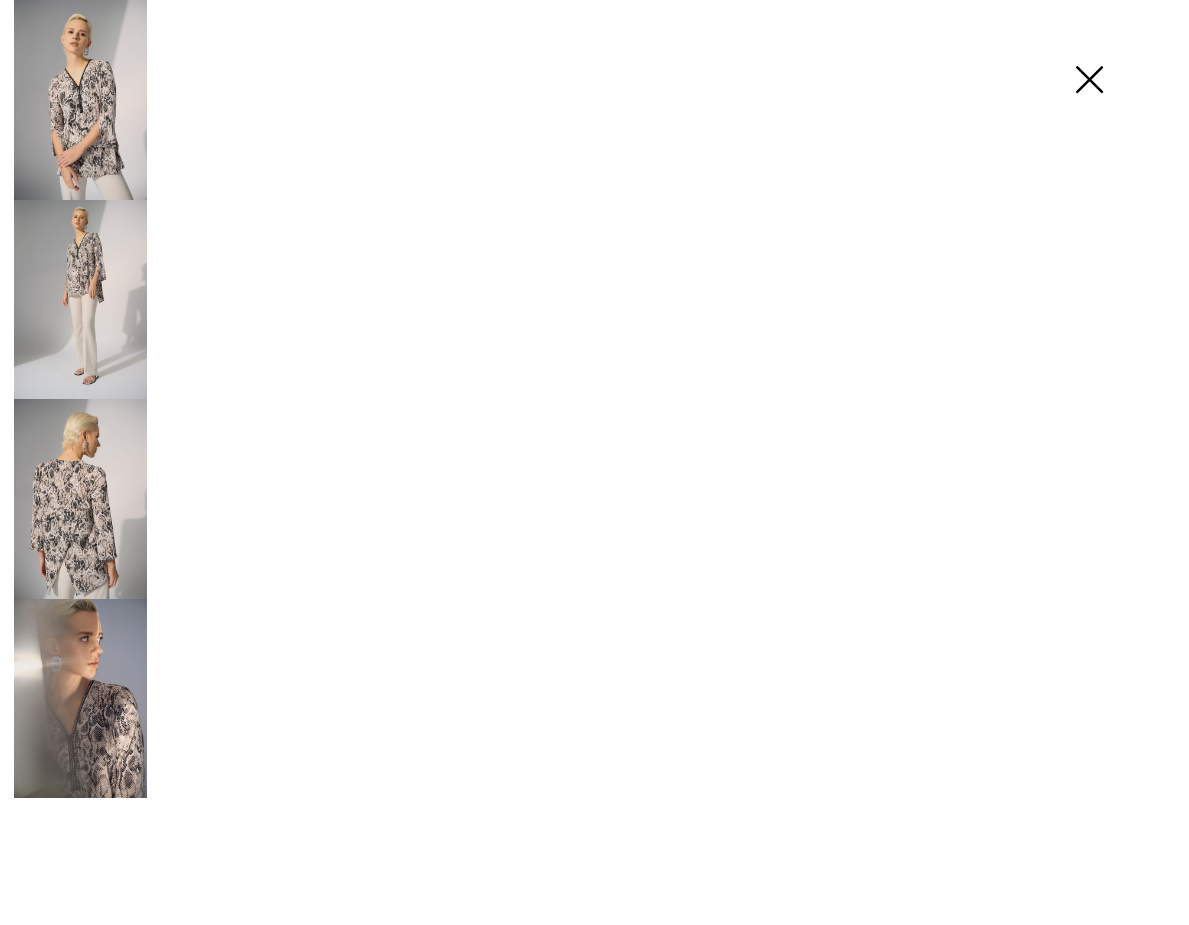 click on "Close
Close
Save changes
Close" at bounding box center (594, 1654) 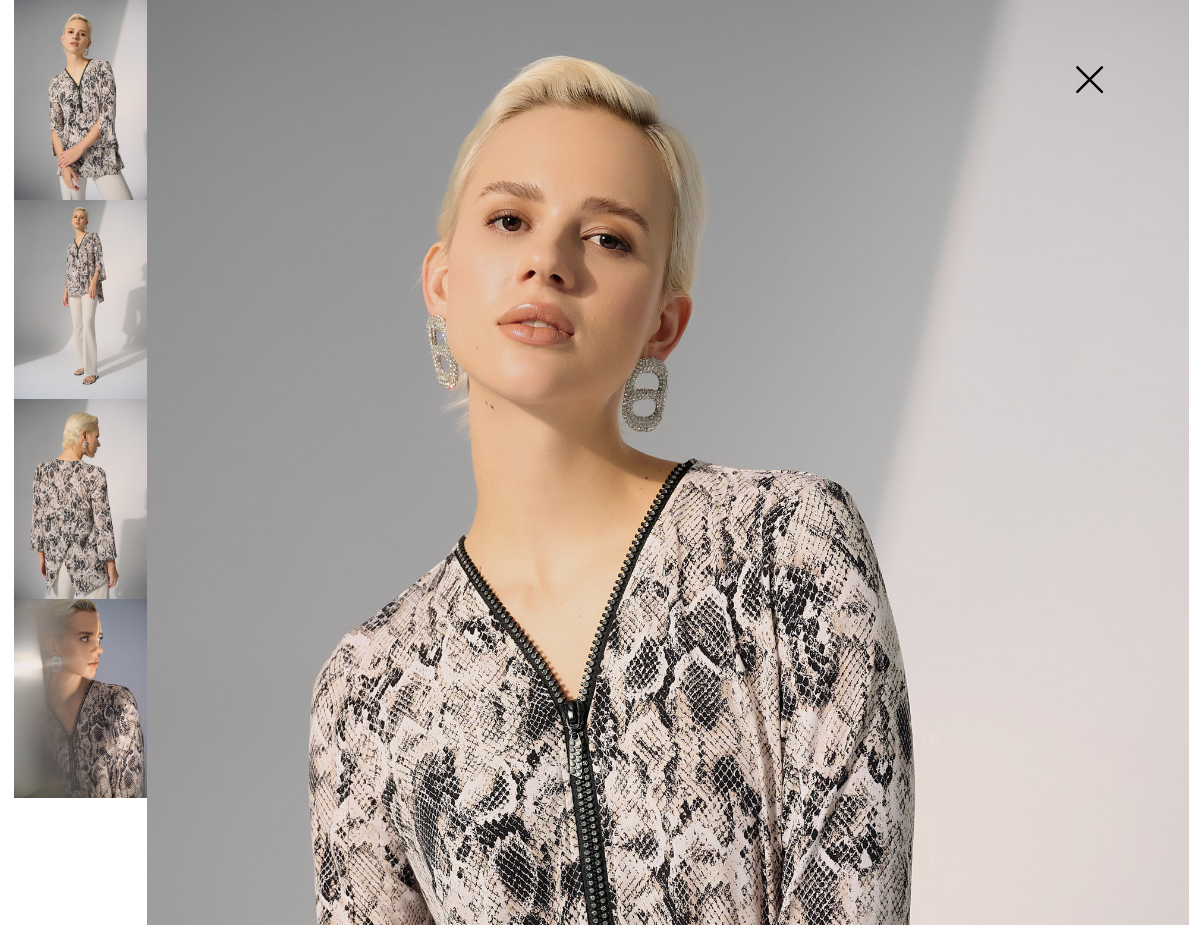 scroll, scrollTop: 63, scrollLeft: 0, axis: vertical 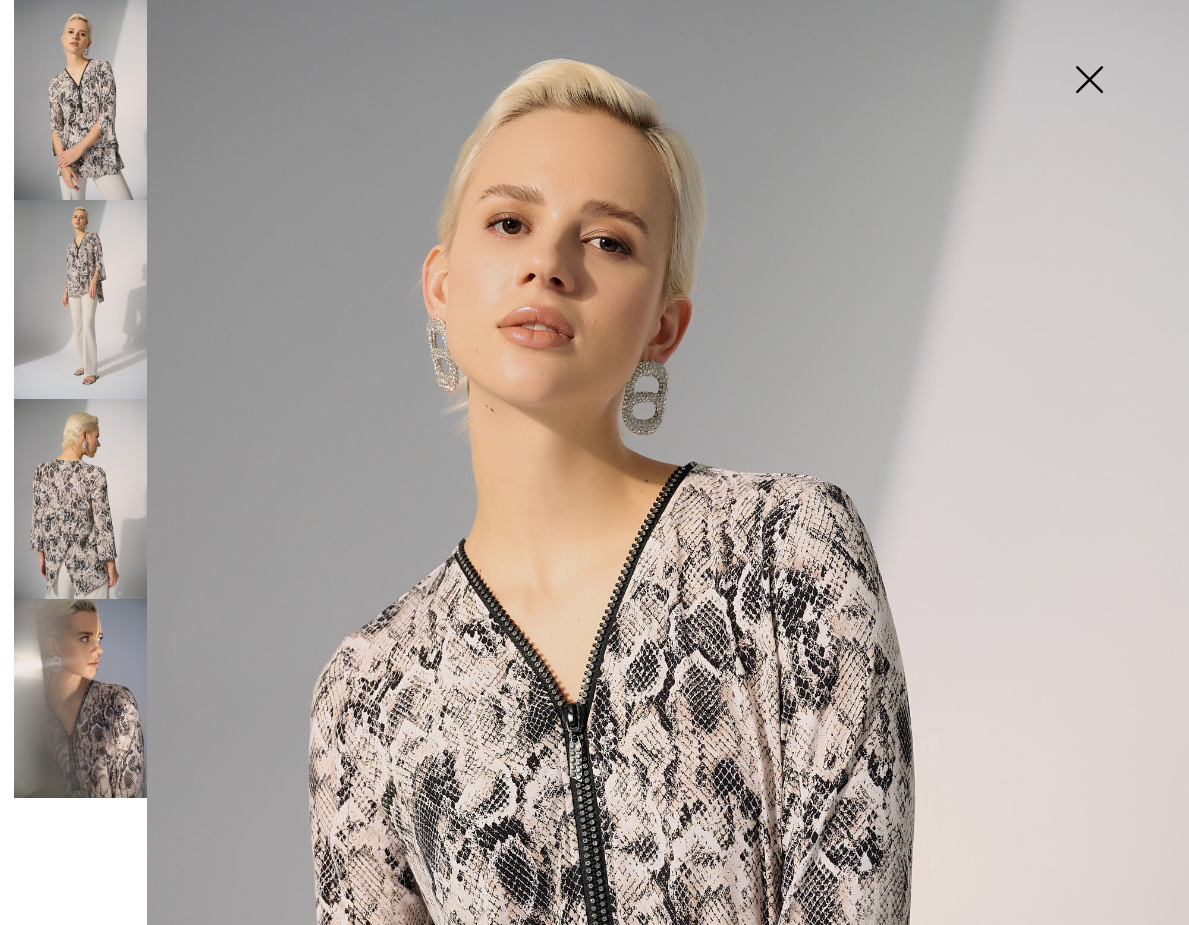 click at bounding box center (80, 300) 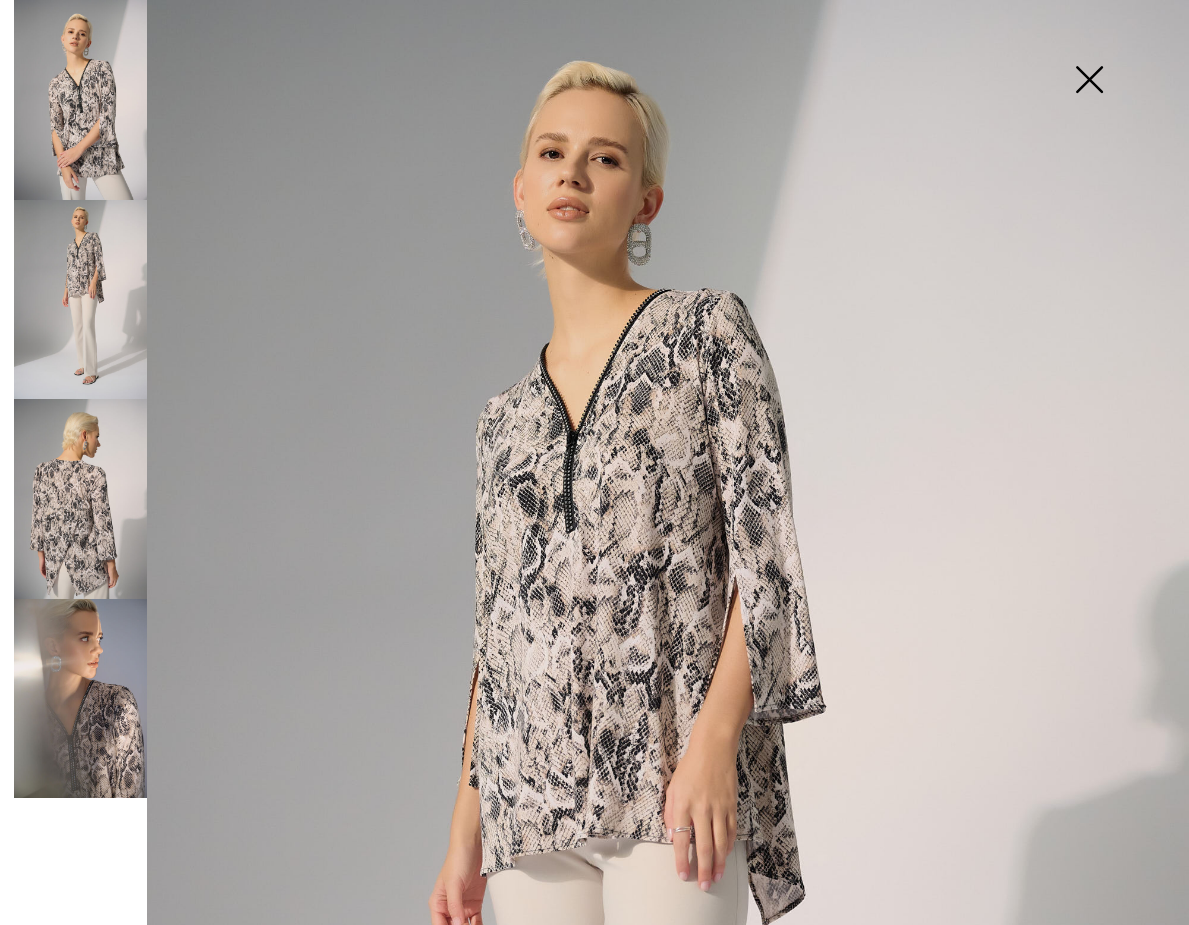 scroll, scrollTop: 0, scrollLeft: 0, axis: both 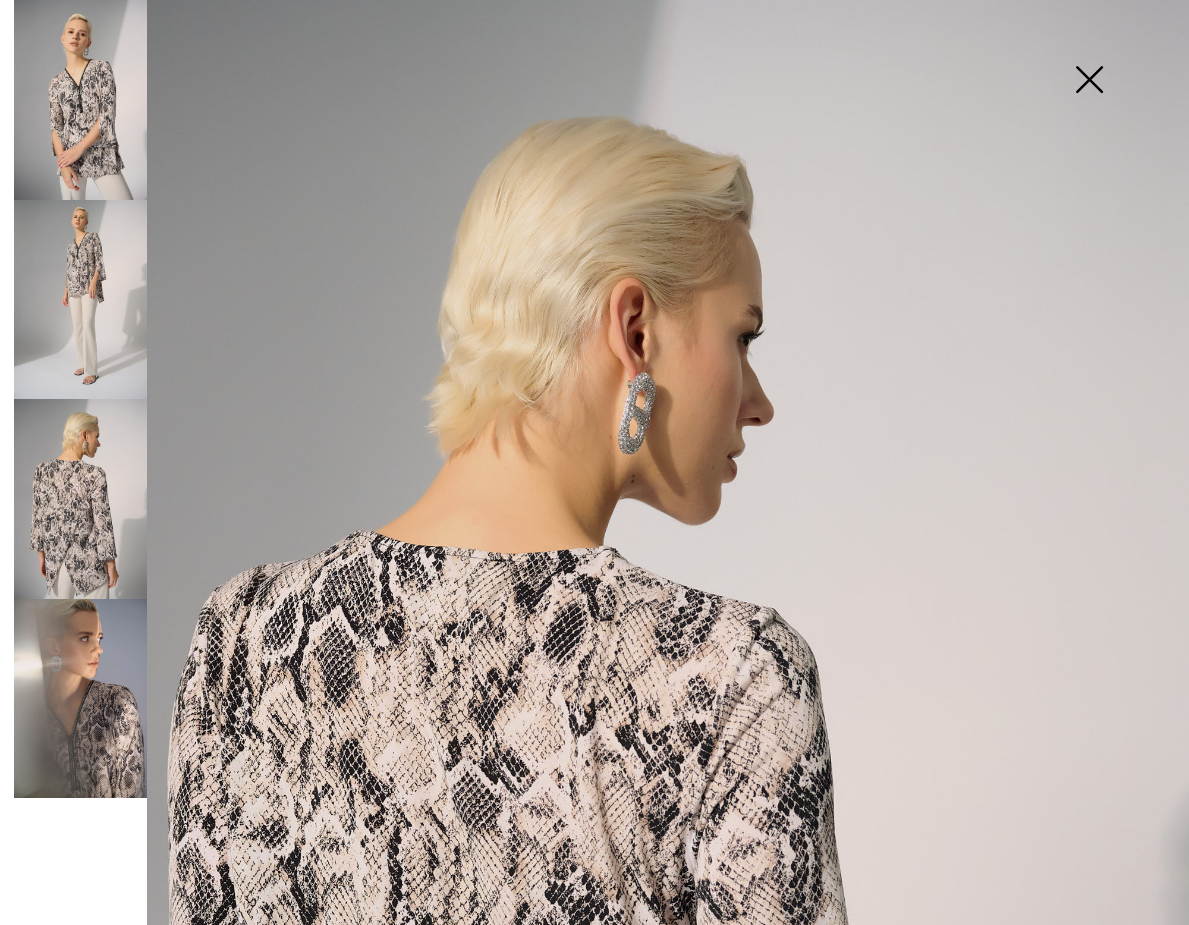 click at bounding box center (1089, 81) 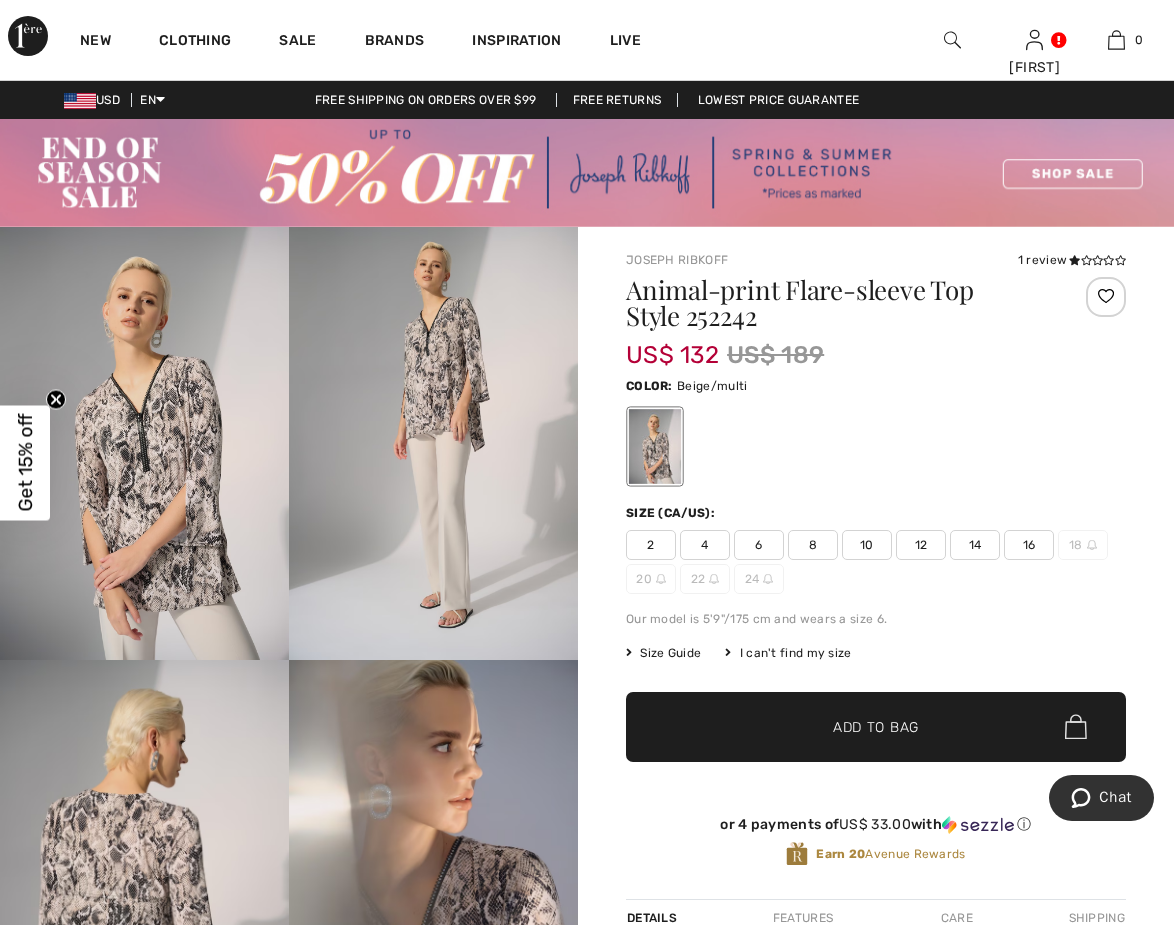 click on "6" at bounding box center [759, 545] 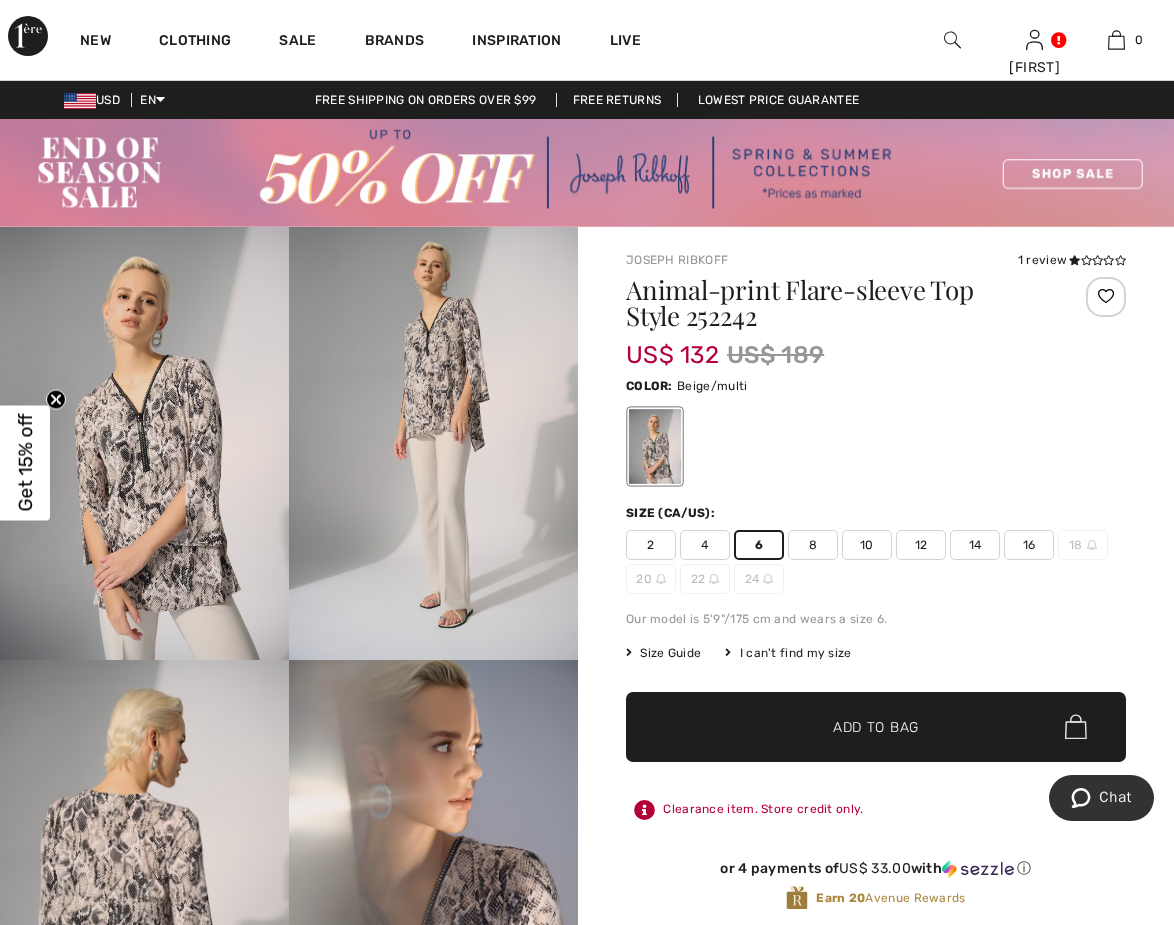 click on "Add to Bag" at bounding box center [876, 726] 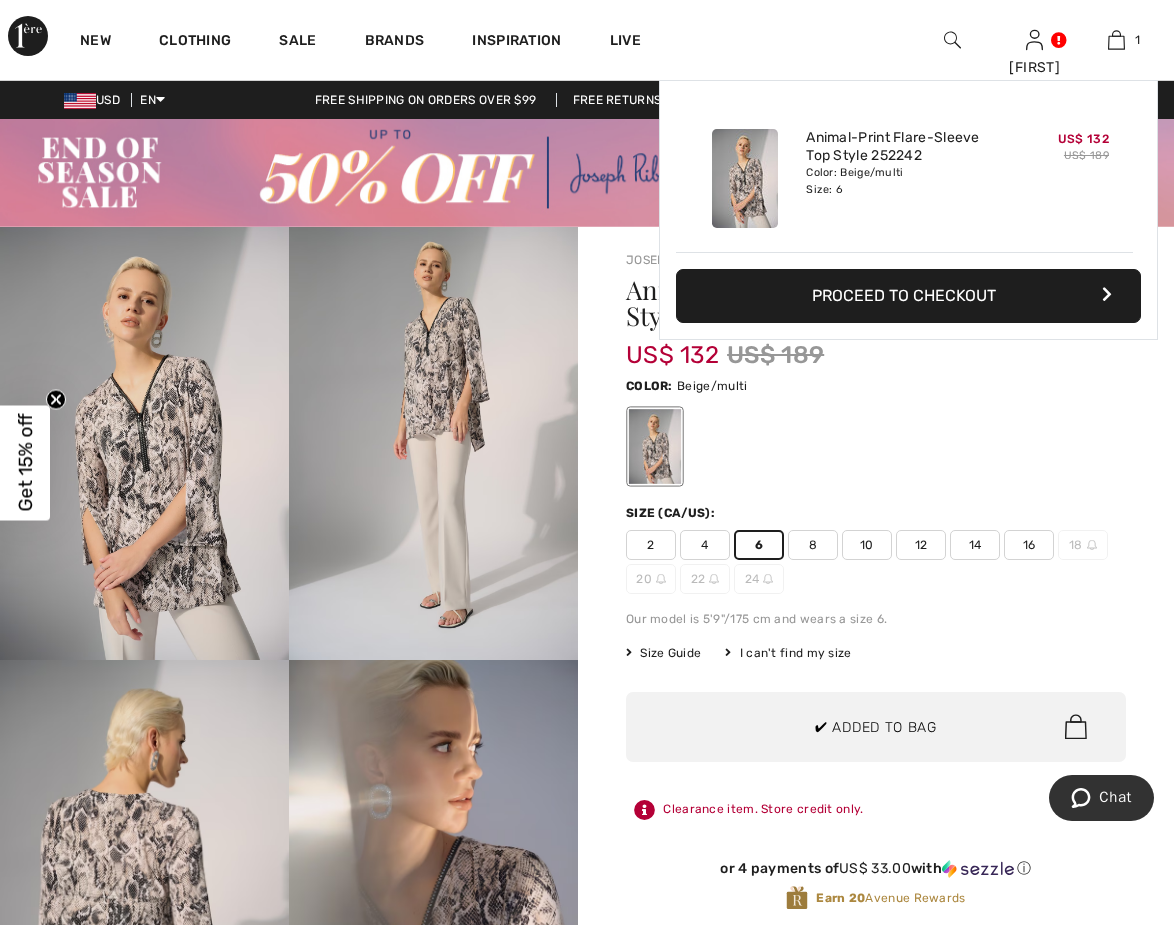 scroll, scrollTop: 0, scrollLeft: 0, axis: both 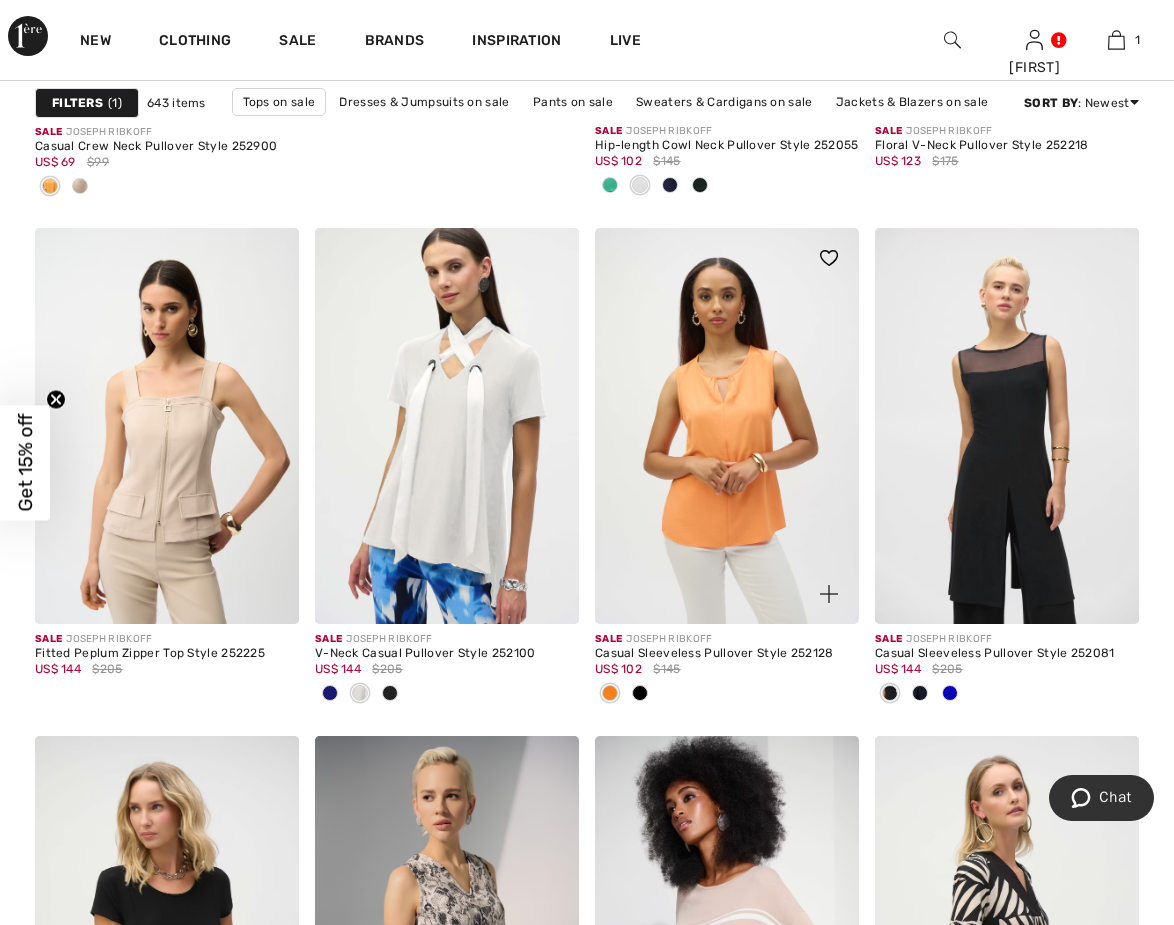 click at bounding box center [727, 426] 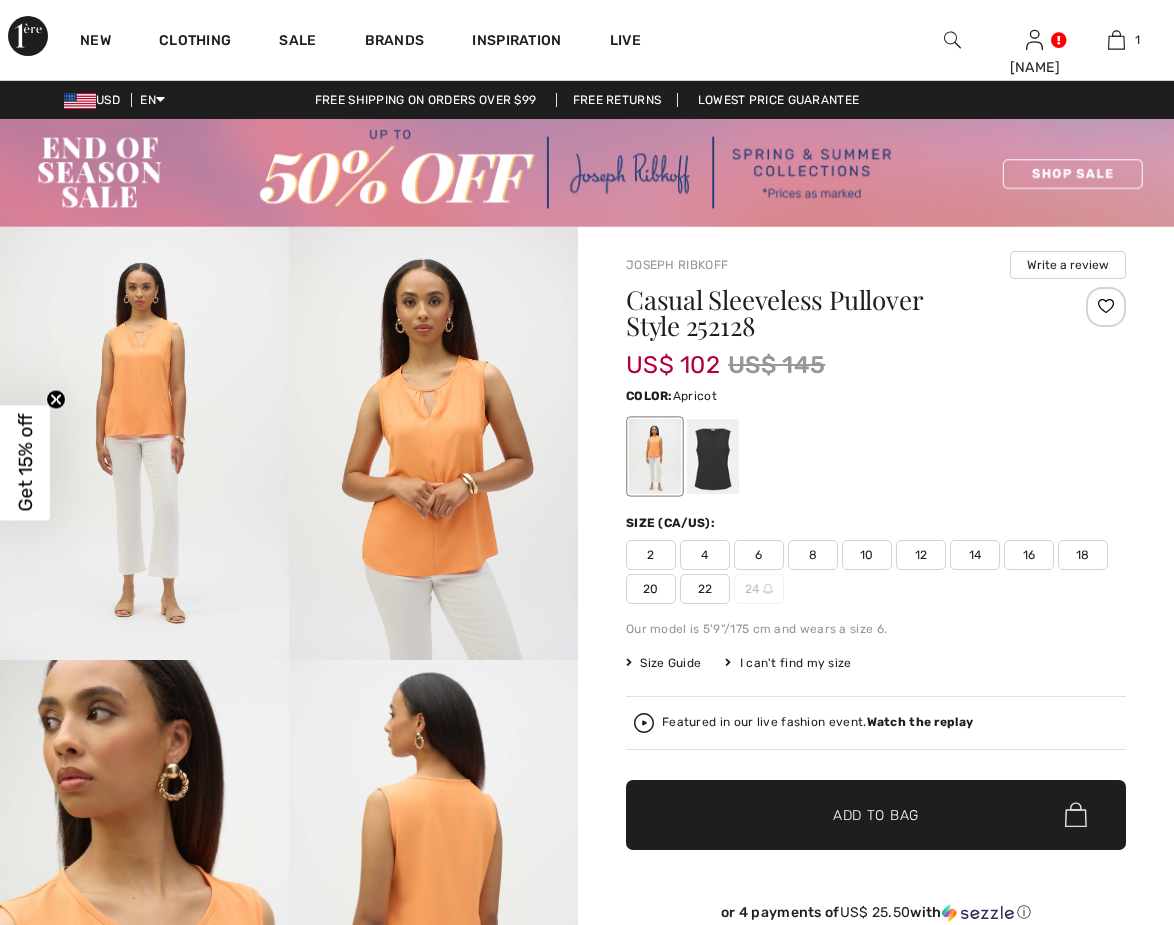 scroll, scrollTop: 0, scrollLeft: 0, axis: both 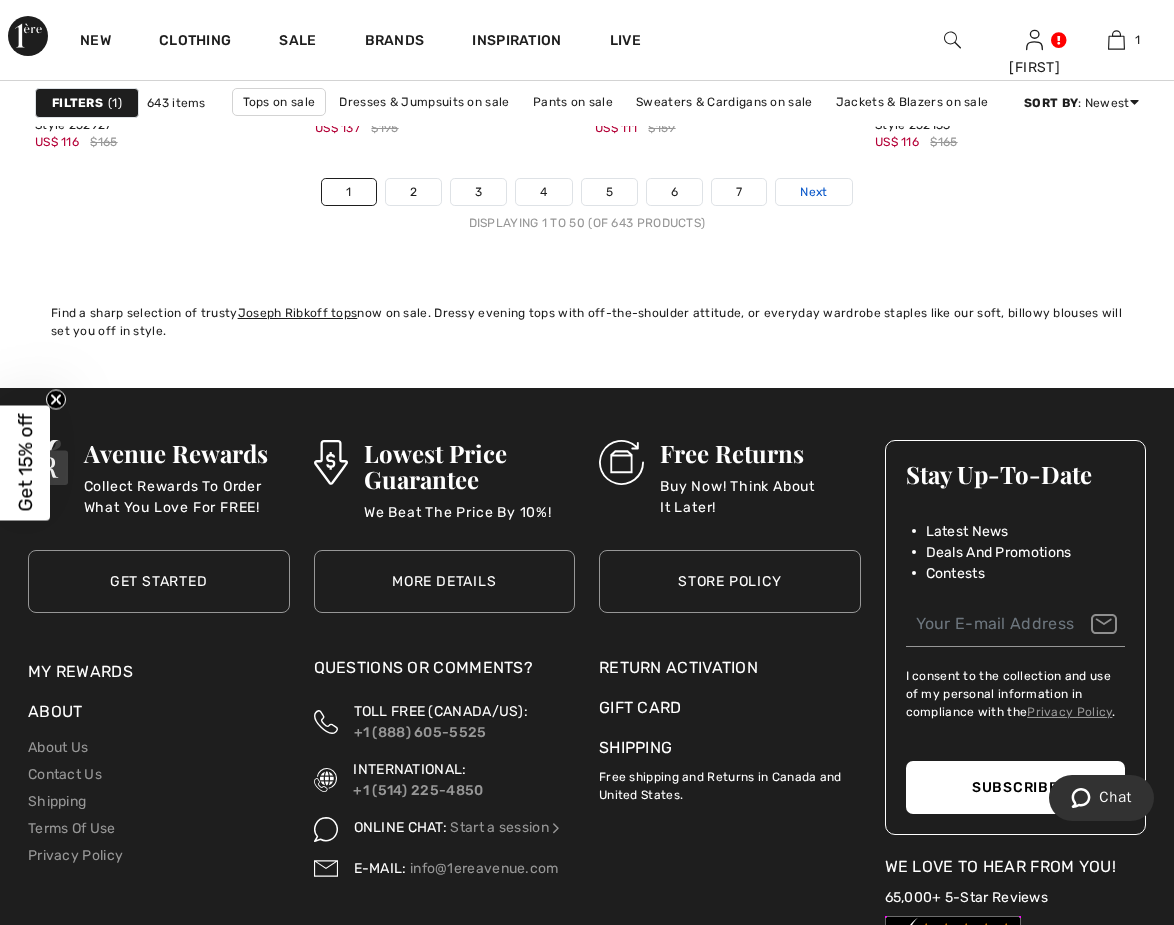 click on "Next" at bounding box center [813, 192] 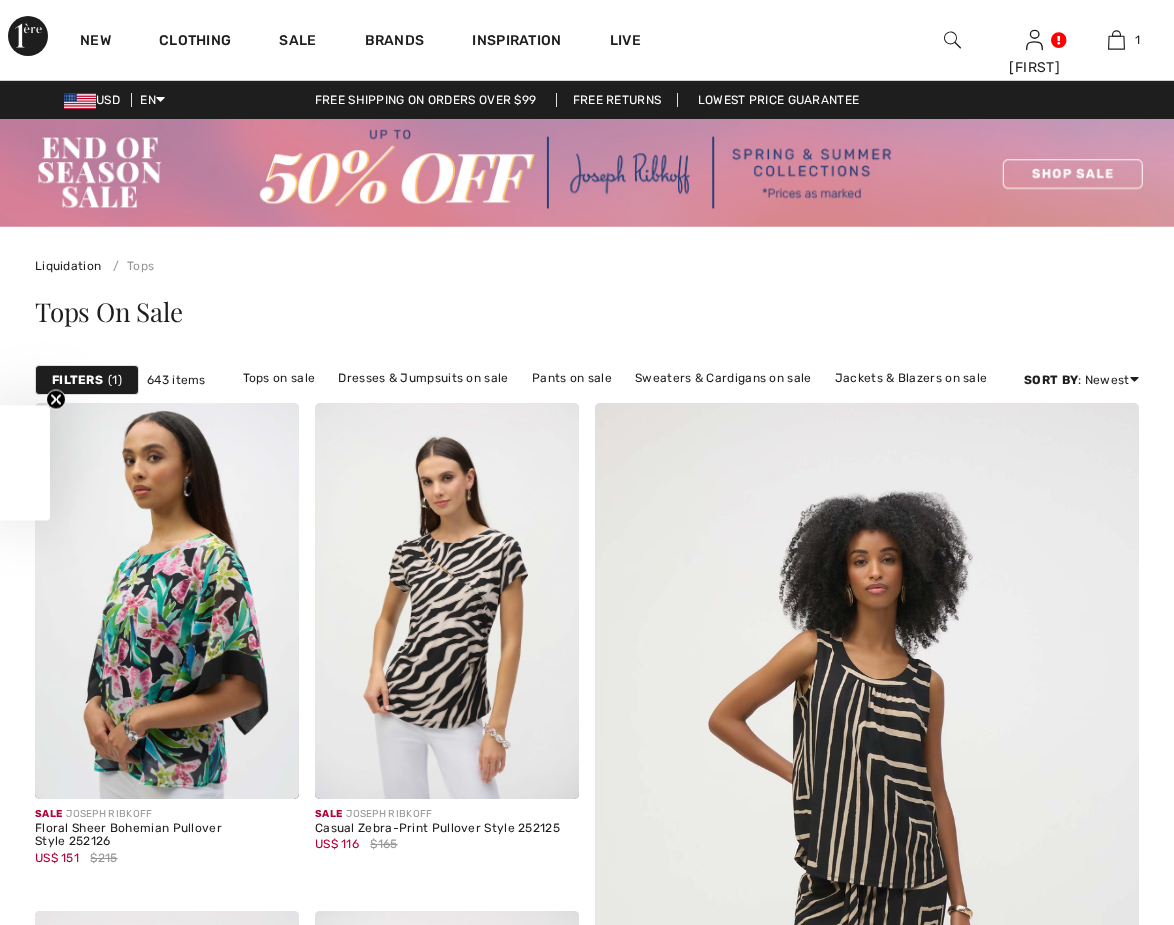 scroll, scrollTop: 0, scrollLeft: 0, axis: both 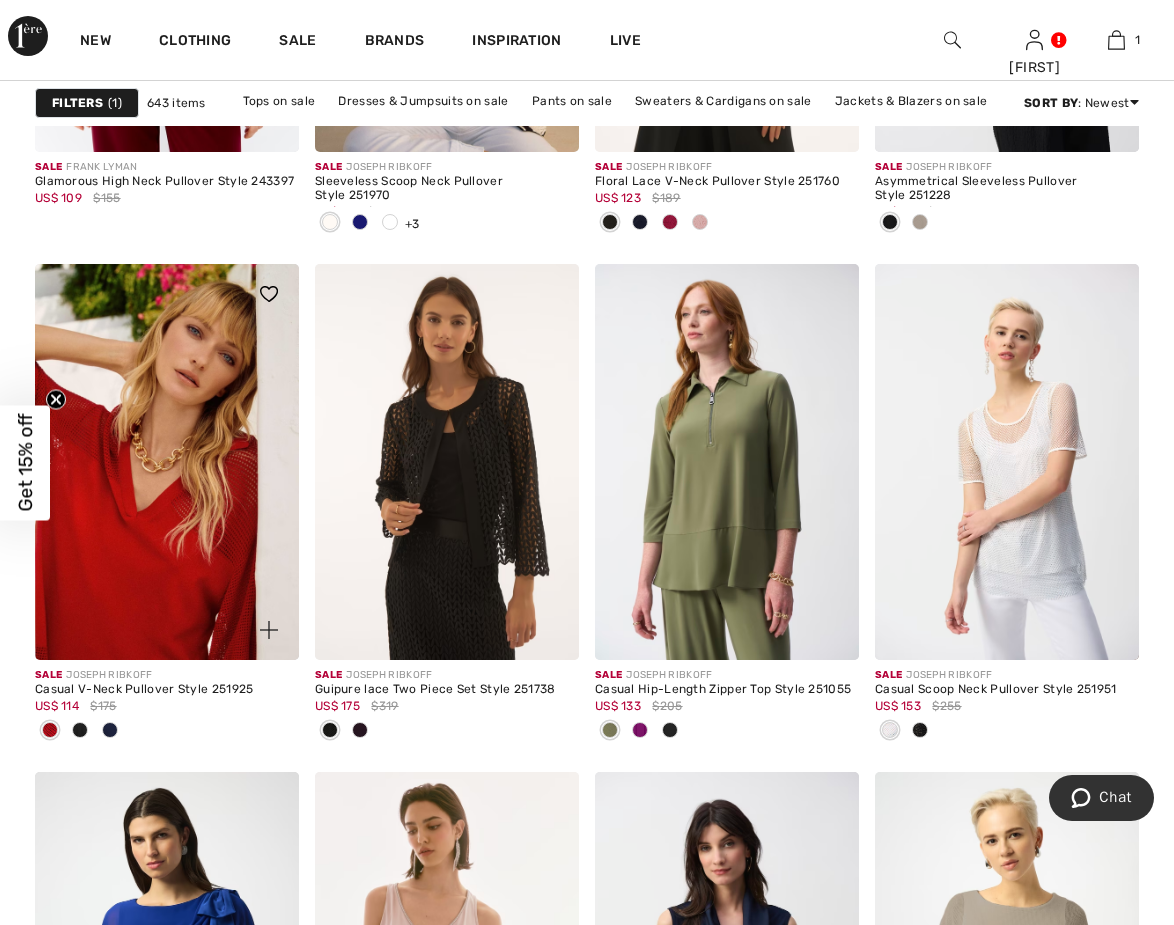 click at bounding box center (110, 730) 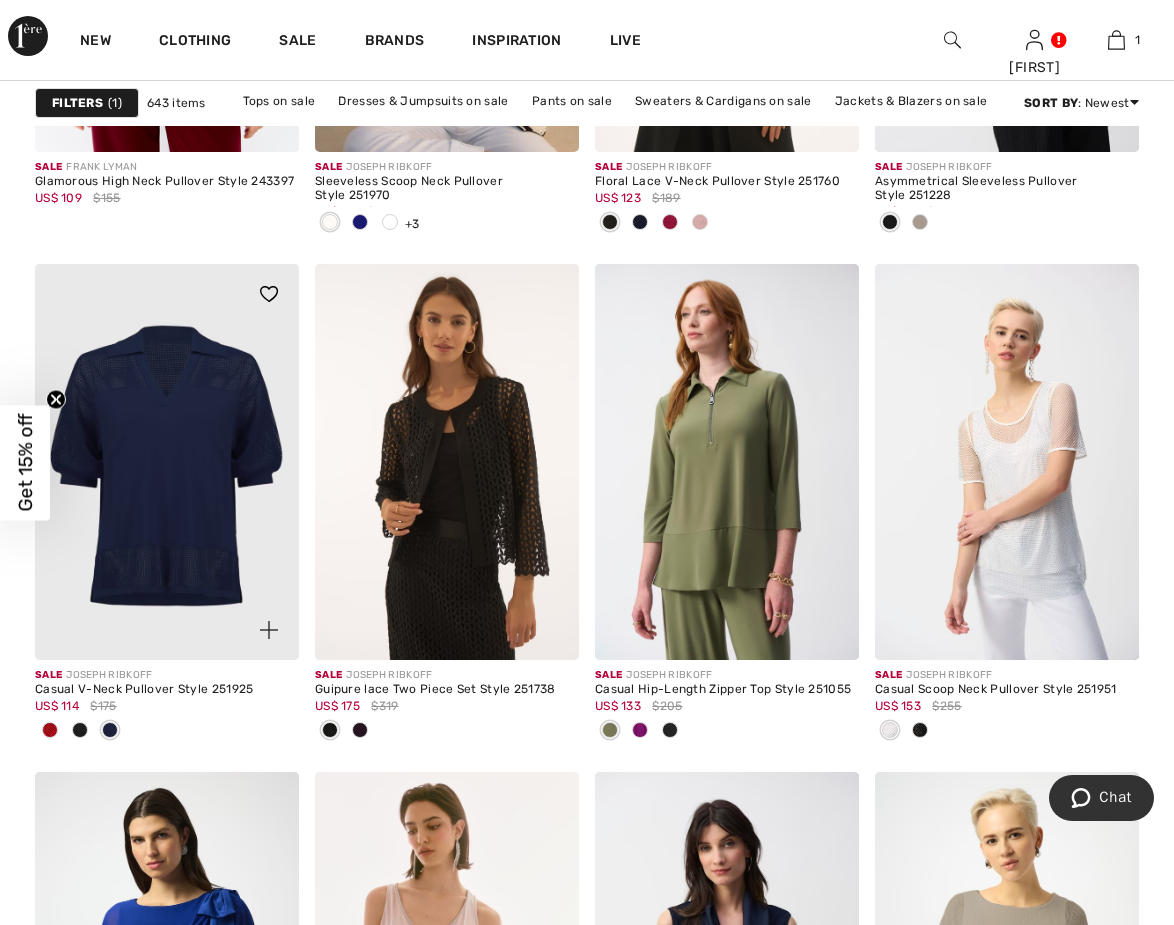 click at bounding box center [80, 730] 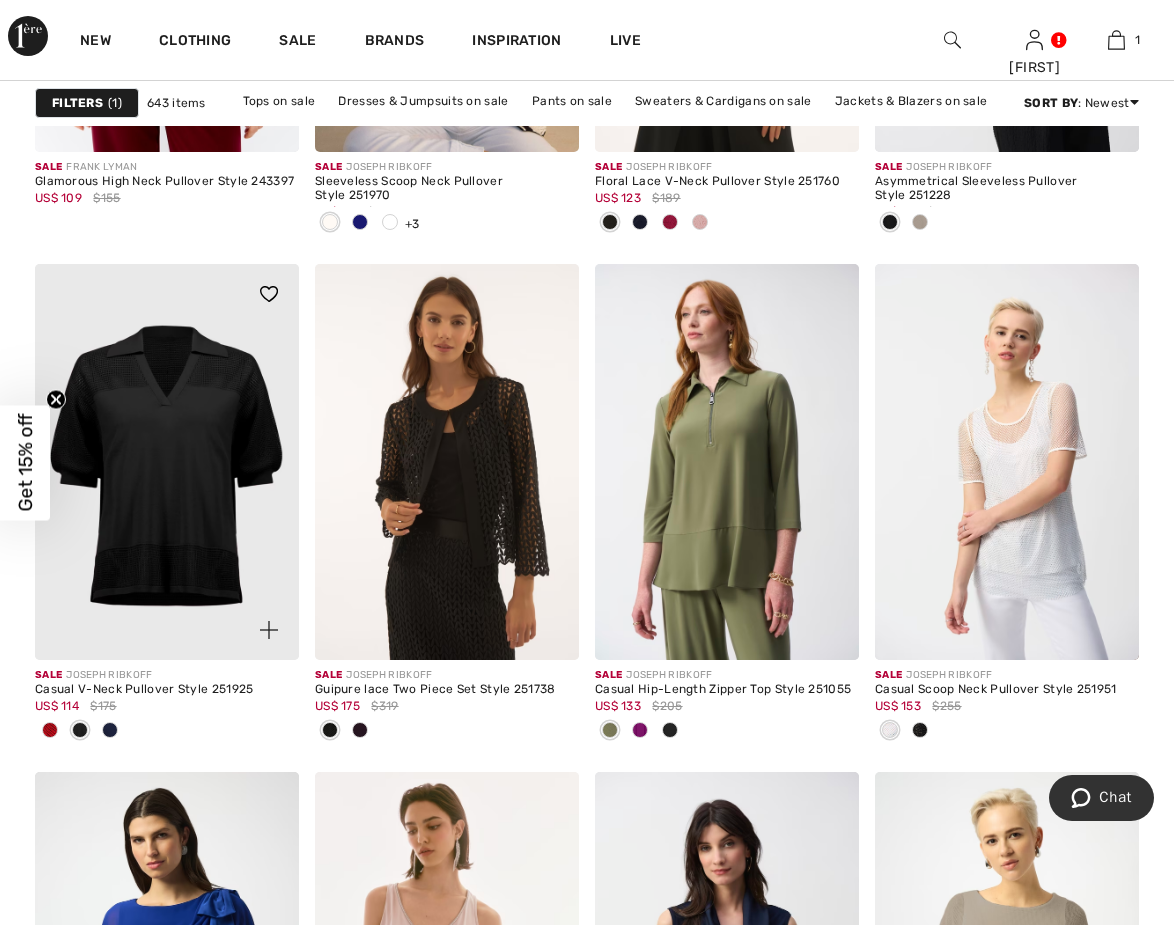 click at bounding box center [80, 730] 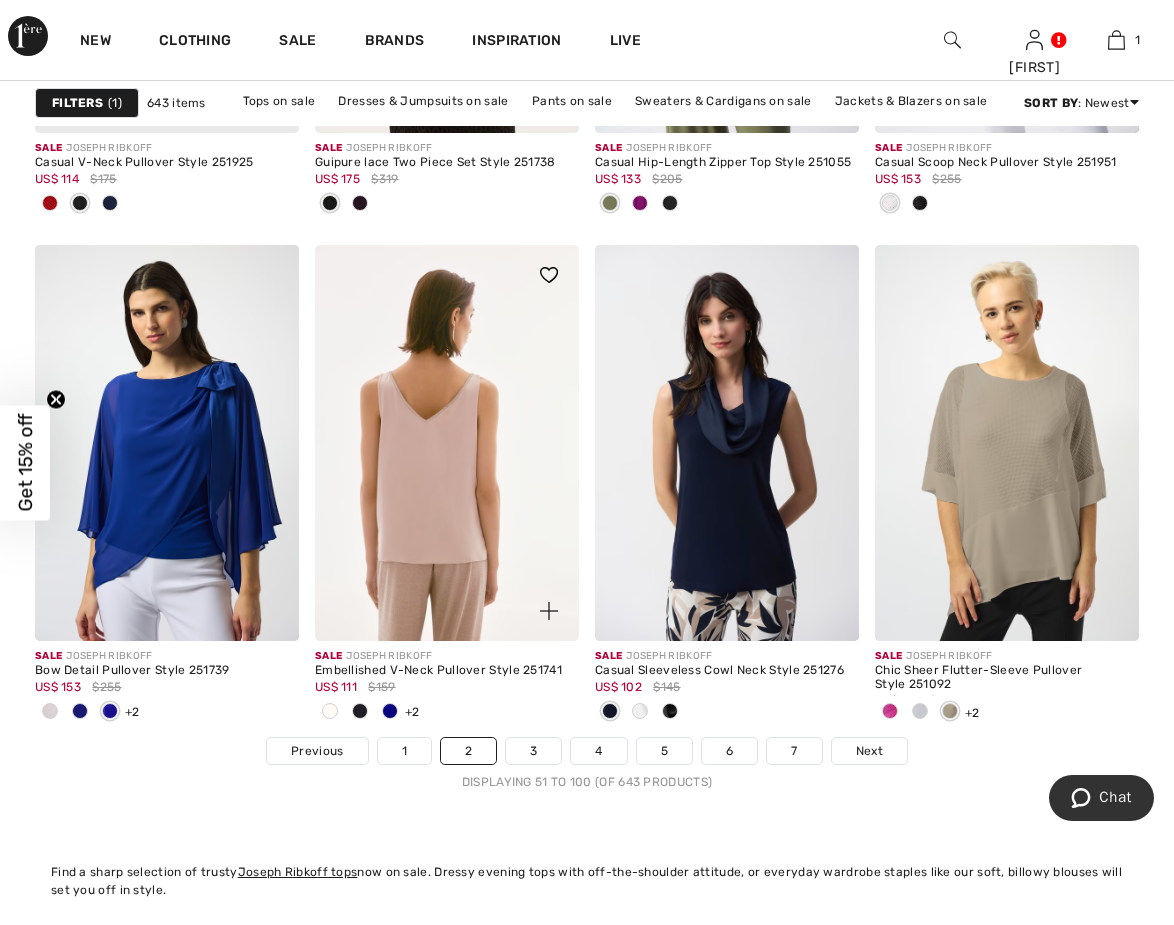 scroll, scrollTop: 7380, scrollLeft: 0, axis: vertical 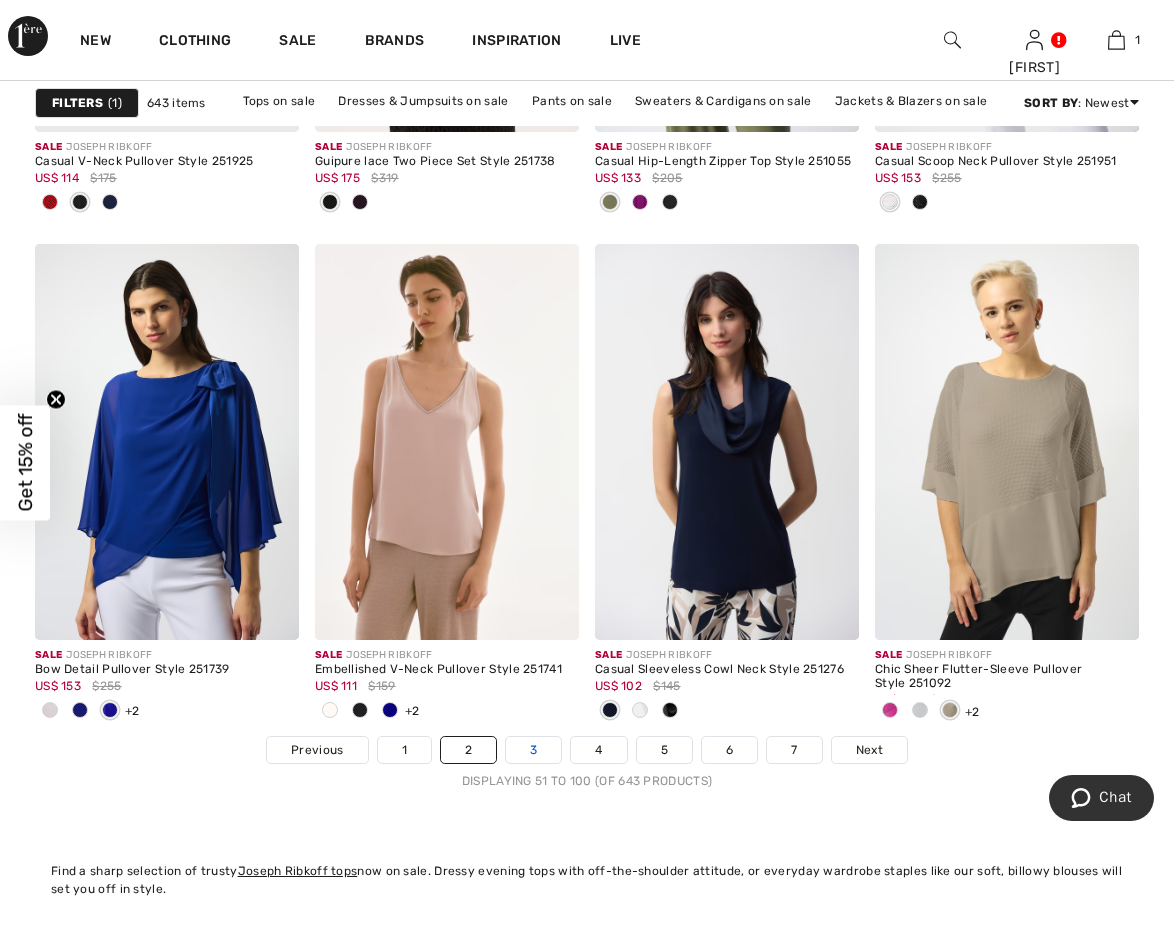 click on "3" at bounding box center (533, 750) 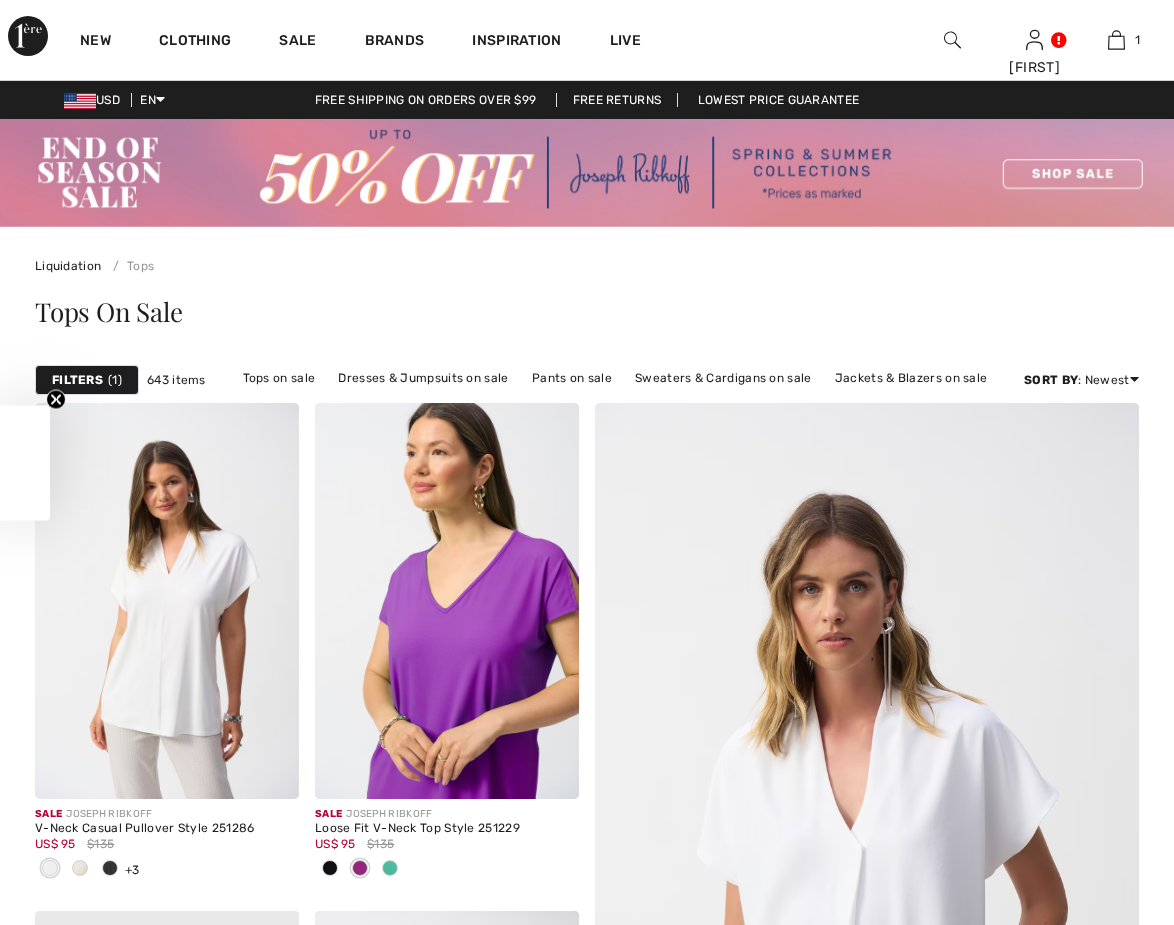 scroll, scrollTop: 0, scrollLeft: 0, axis: both 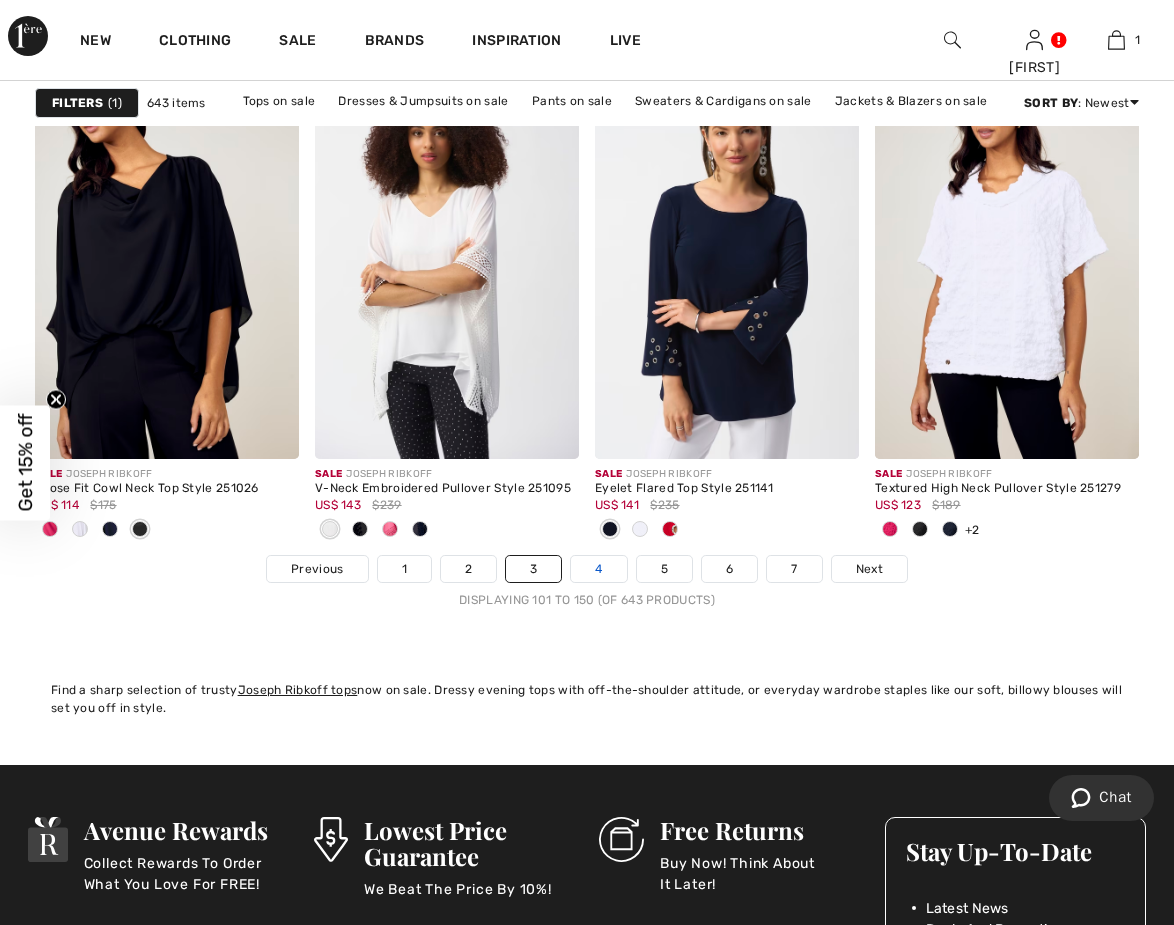 click on "4" at bounding box center (598, 569) 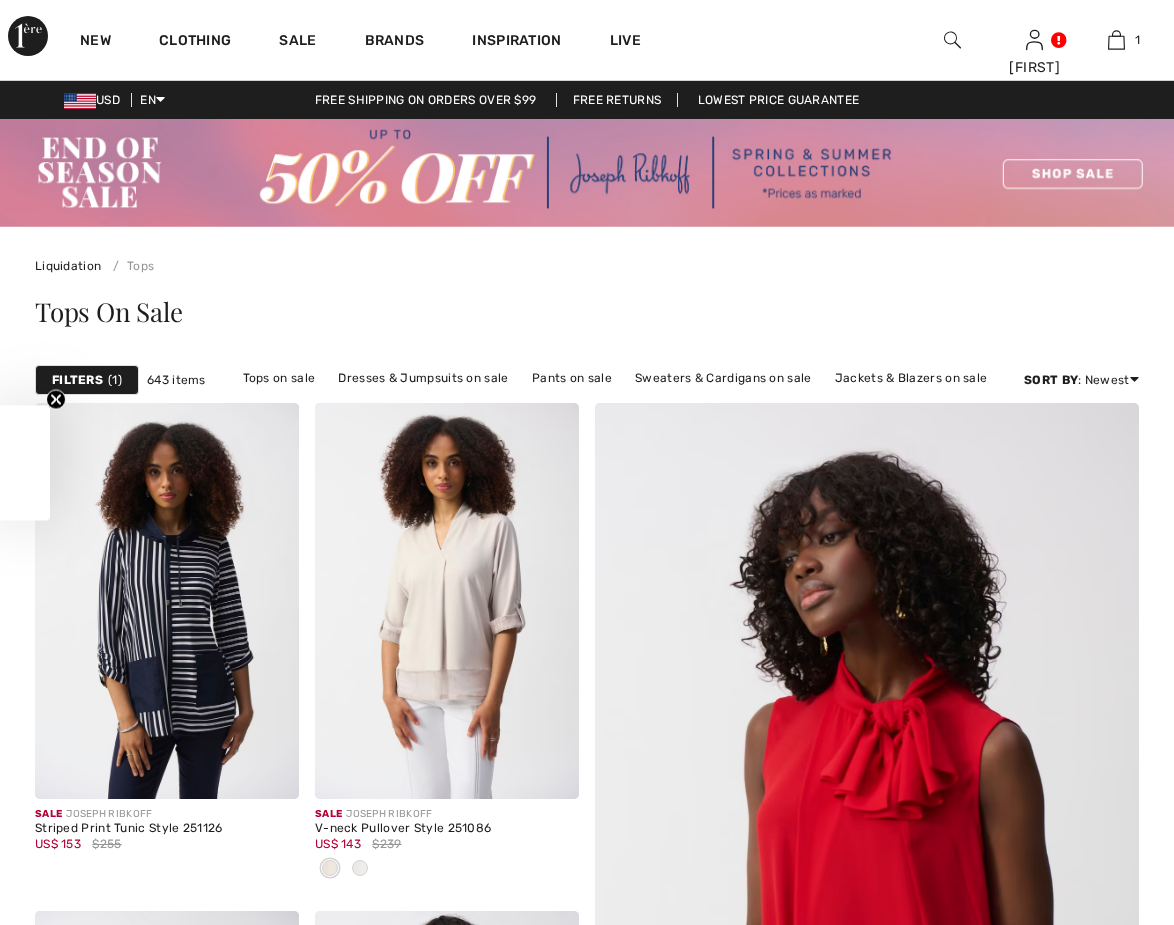 scroll, scrollTop: 0, scrollLeft: 0, axis: both 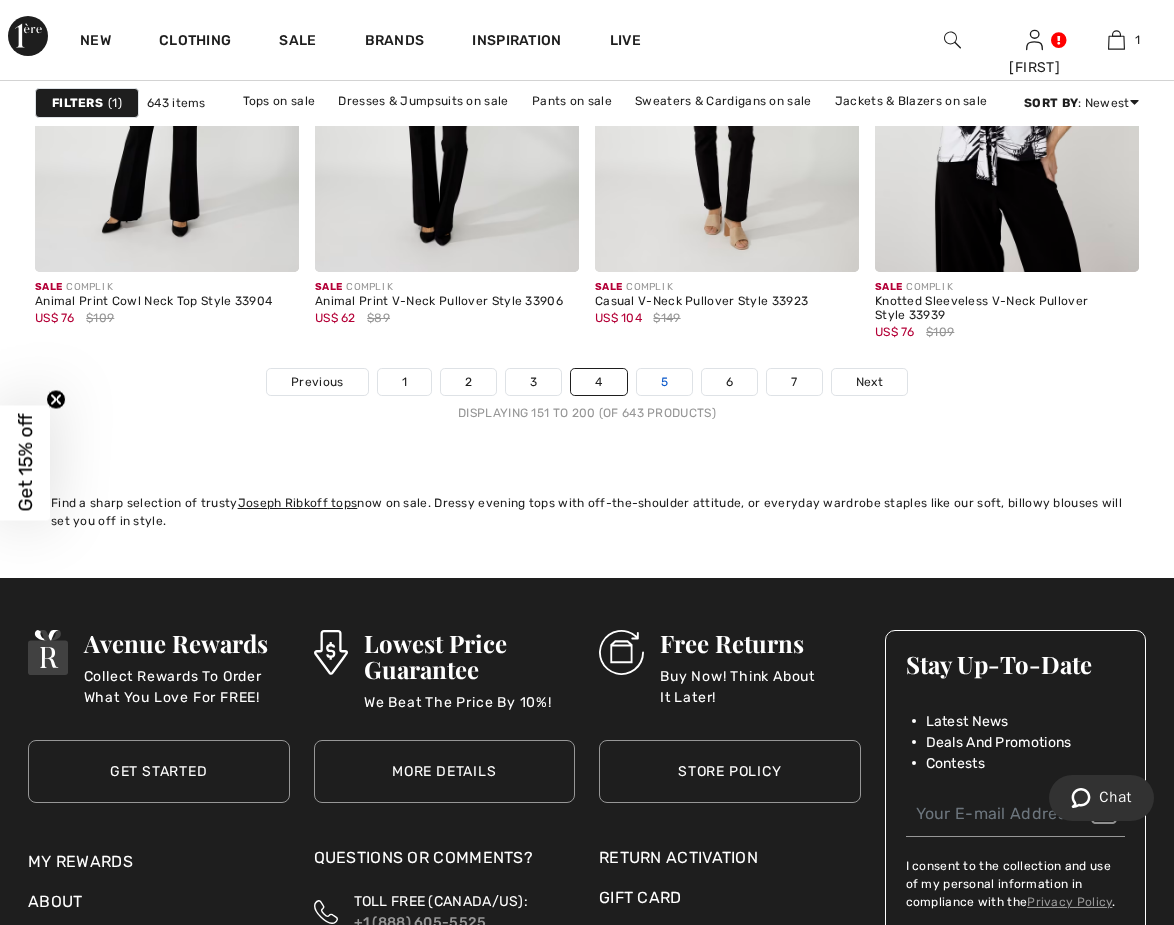 click on "5" at bounding box center [664, 382] 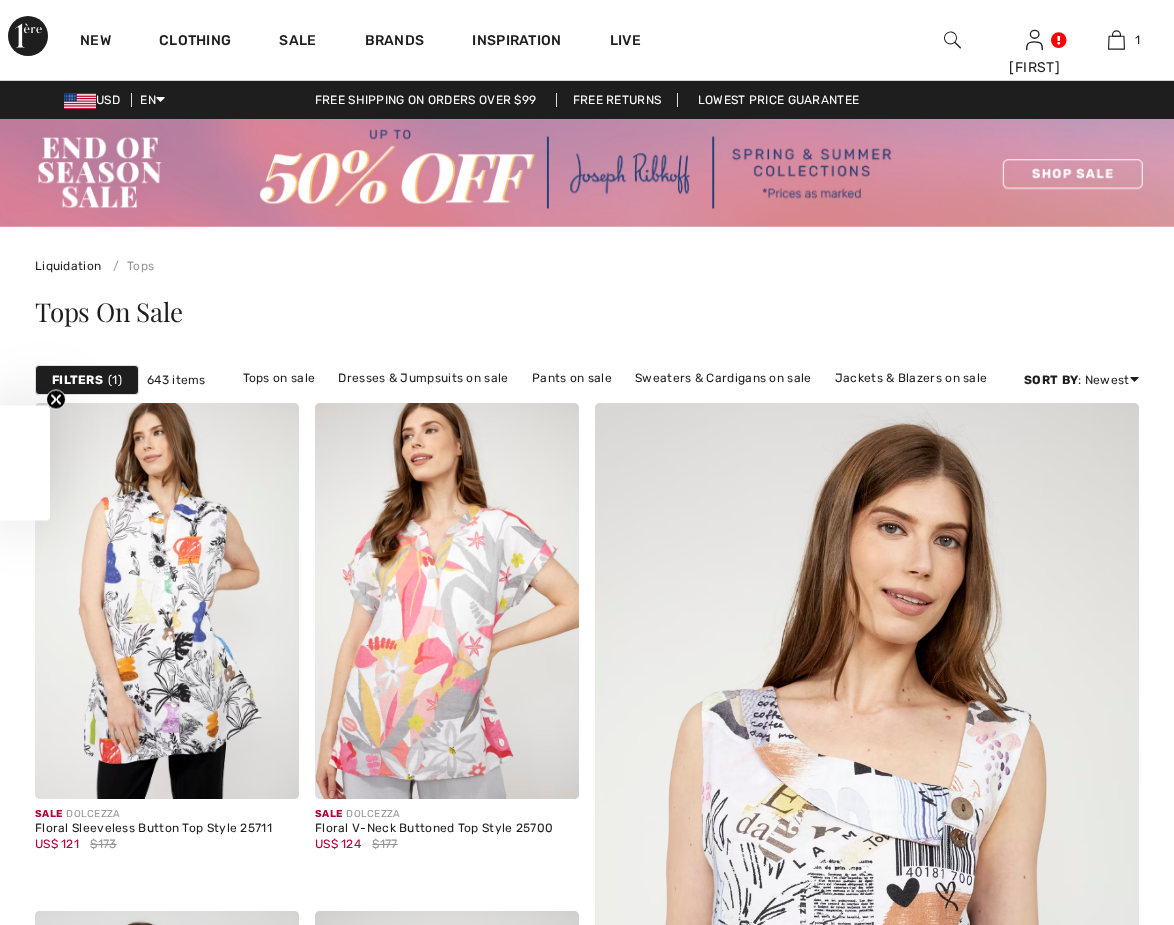 scroll, scrollTop: 0, scrollLeft: 0, axis: both 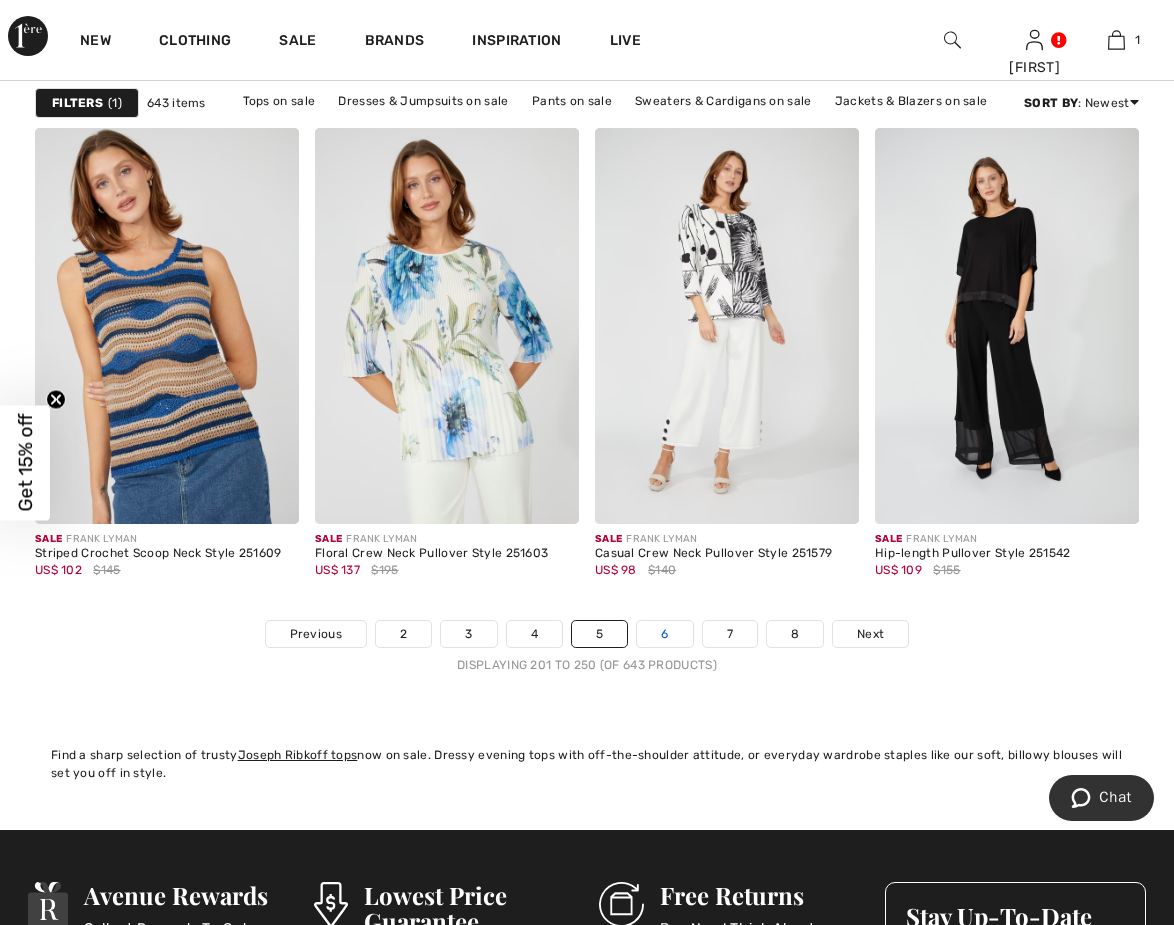 click on "6" at bounding box center [664, 634] 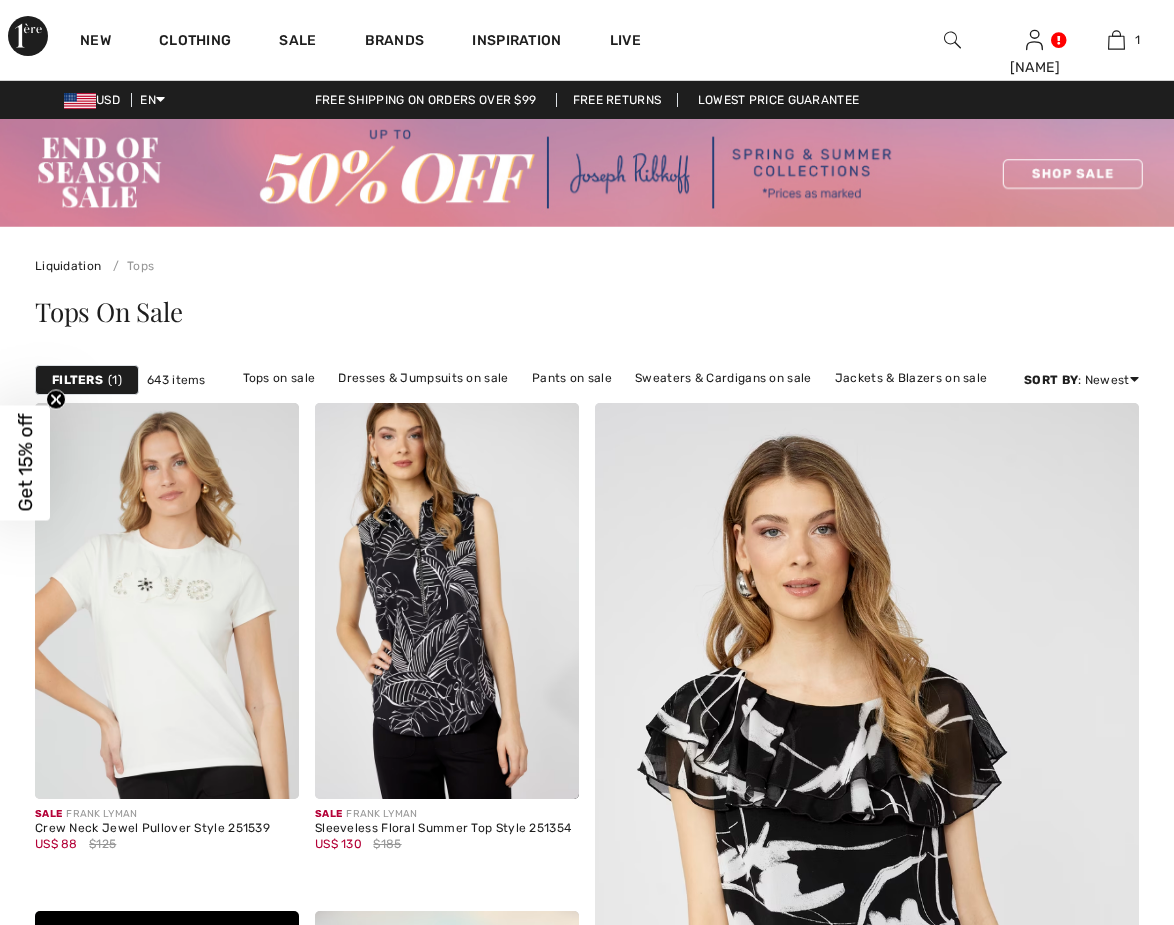 scroll, scrollTop: 0, scrollLeft: 0, axis: both 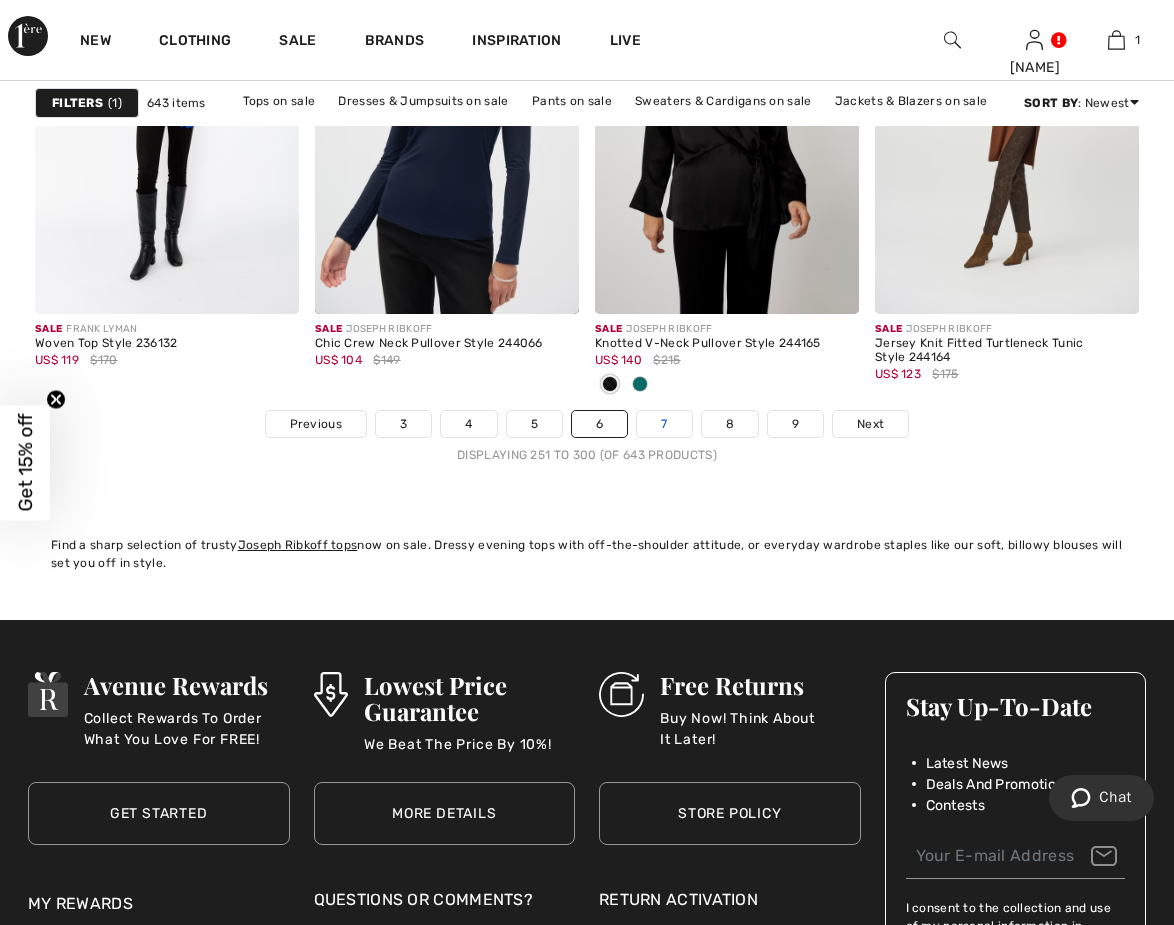 click on "7" at bounding box center [664, 424] 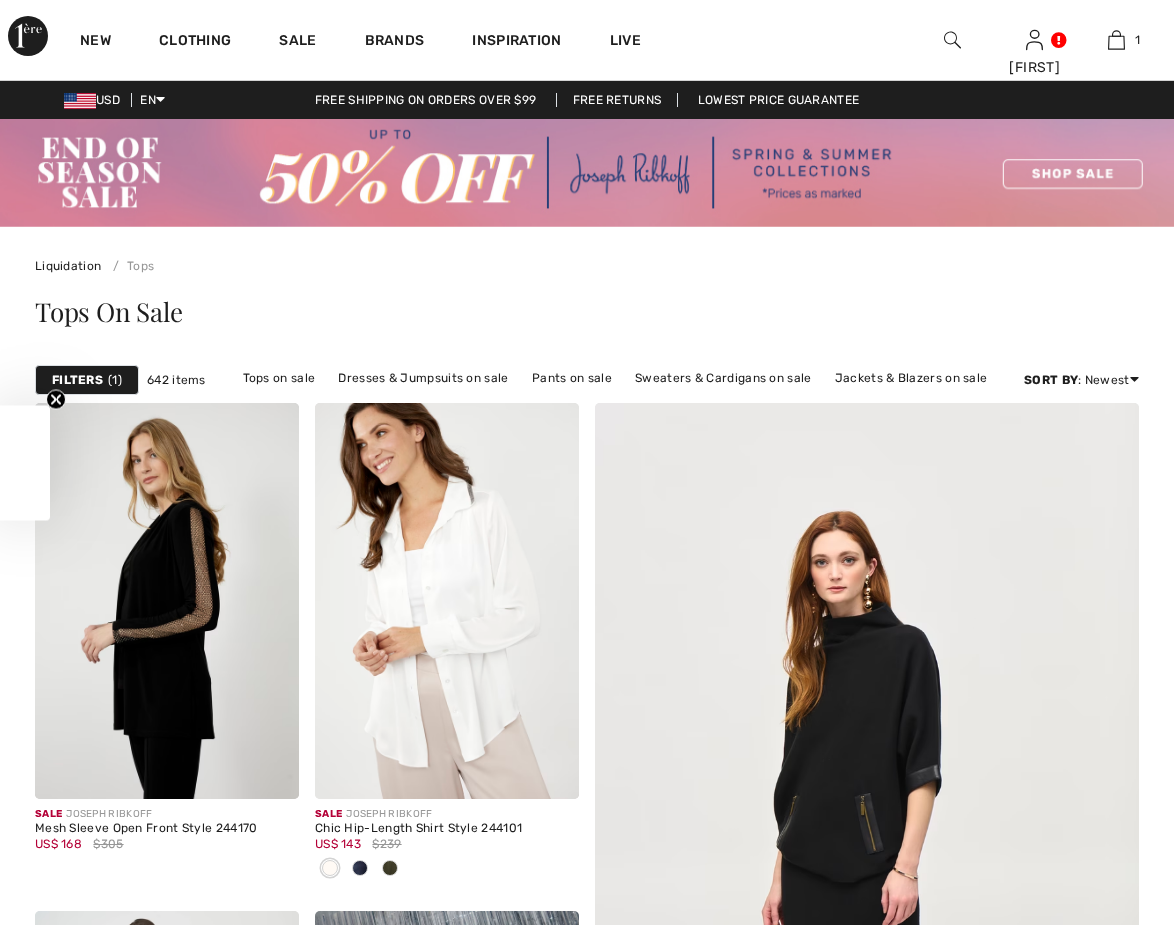 scroll, scrollTop: 0, scrollLeft: 0, axis: both 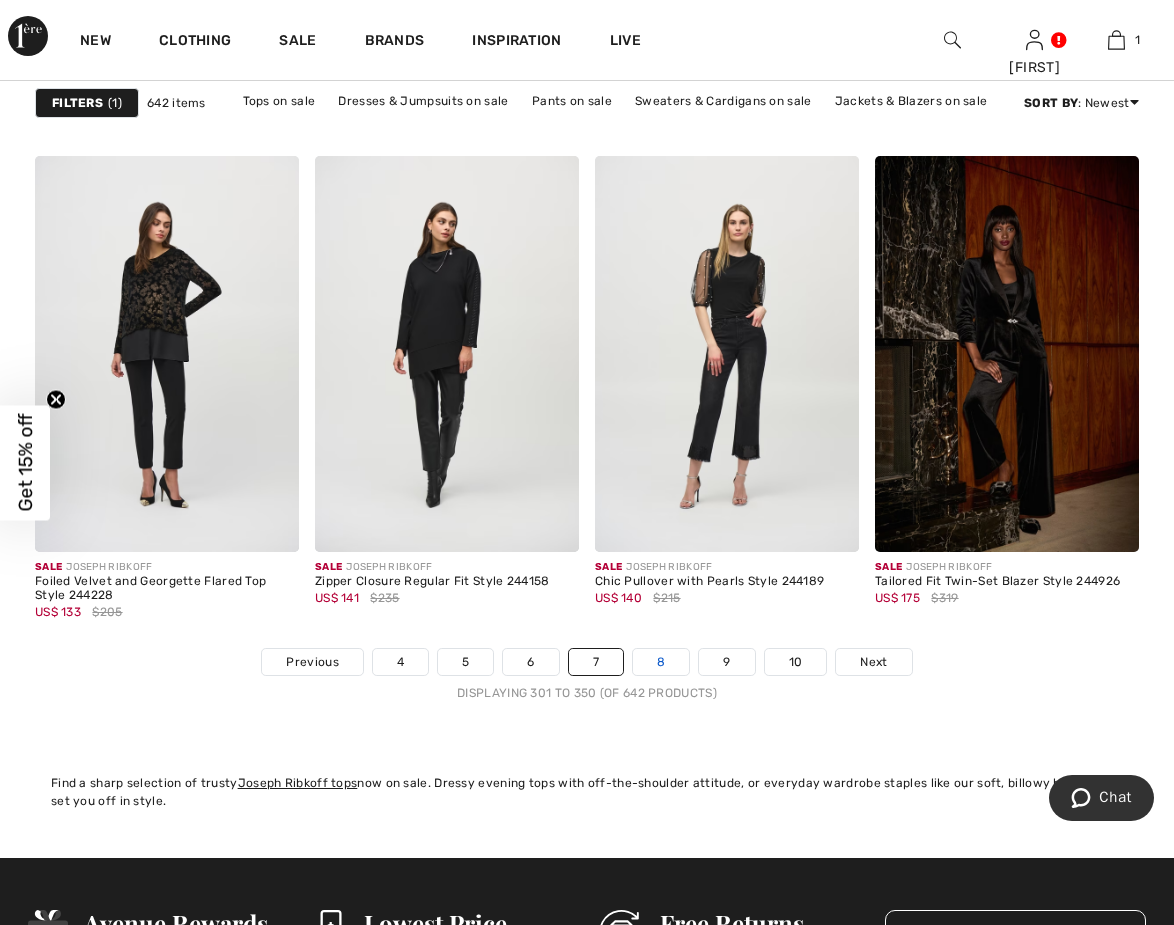 click on "8" at bounding box center [661, 662] 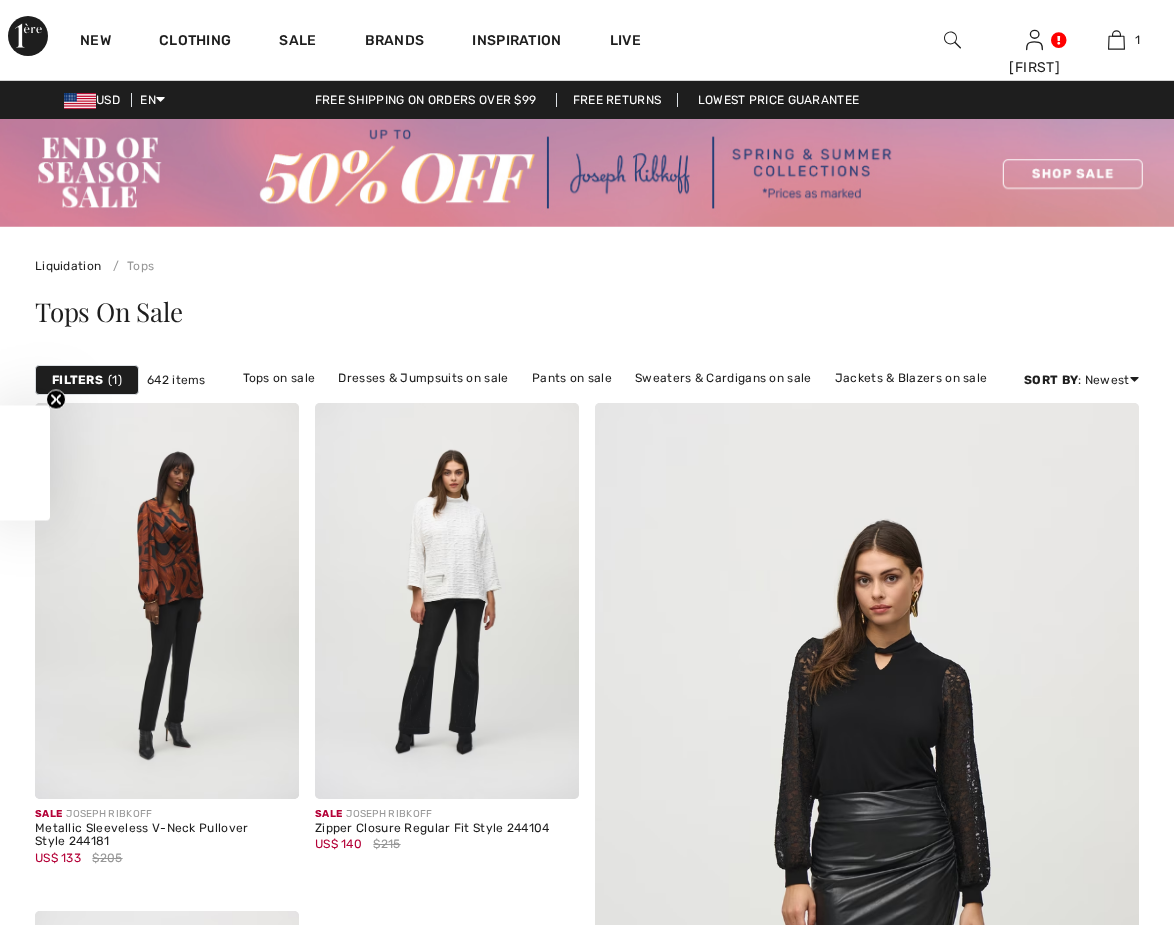 checkbox on "true" 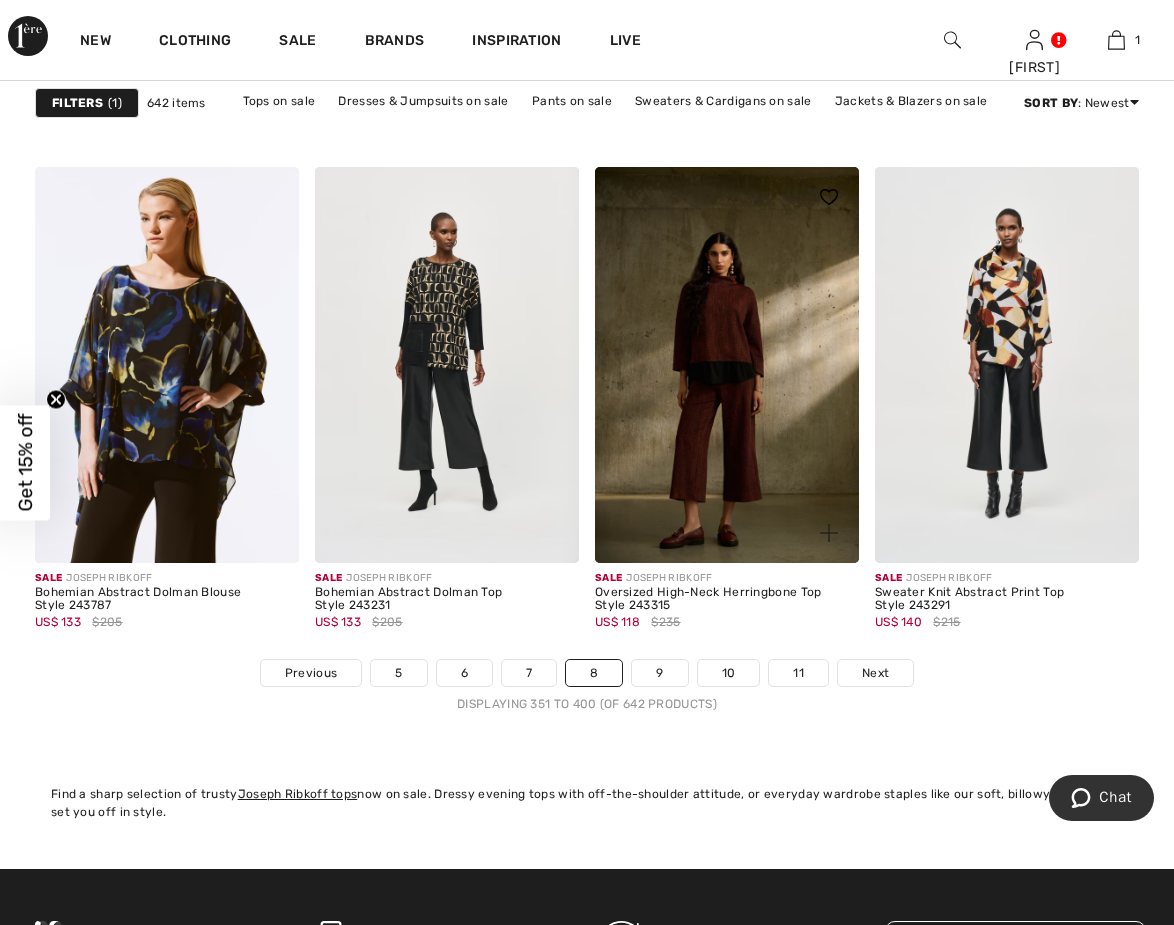 scroll, scrollTop: 7507, scrollLeft: 0, axis: vertical 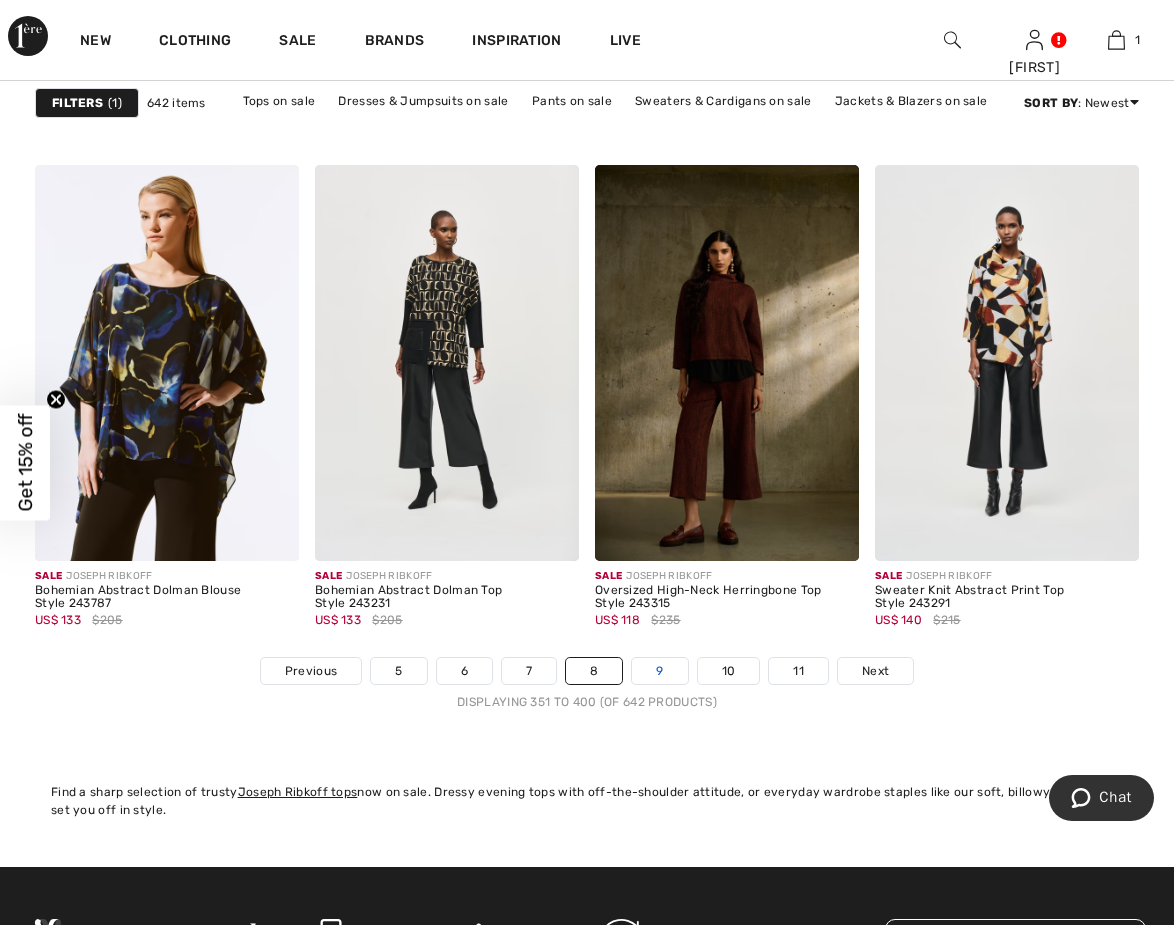 click on "9" at bounding box center [659, 671] 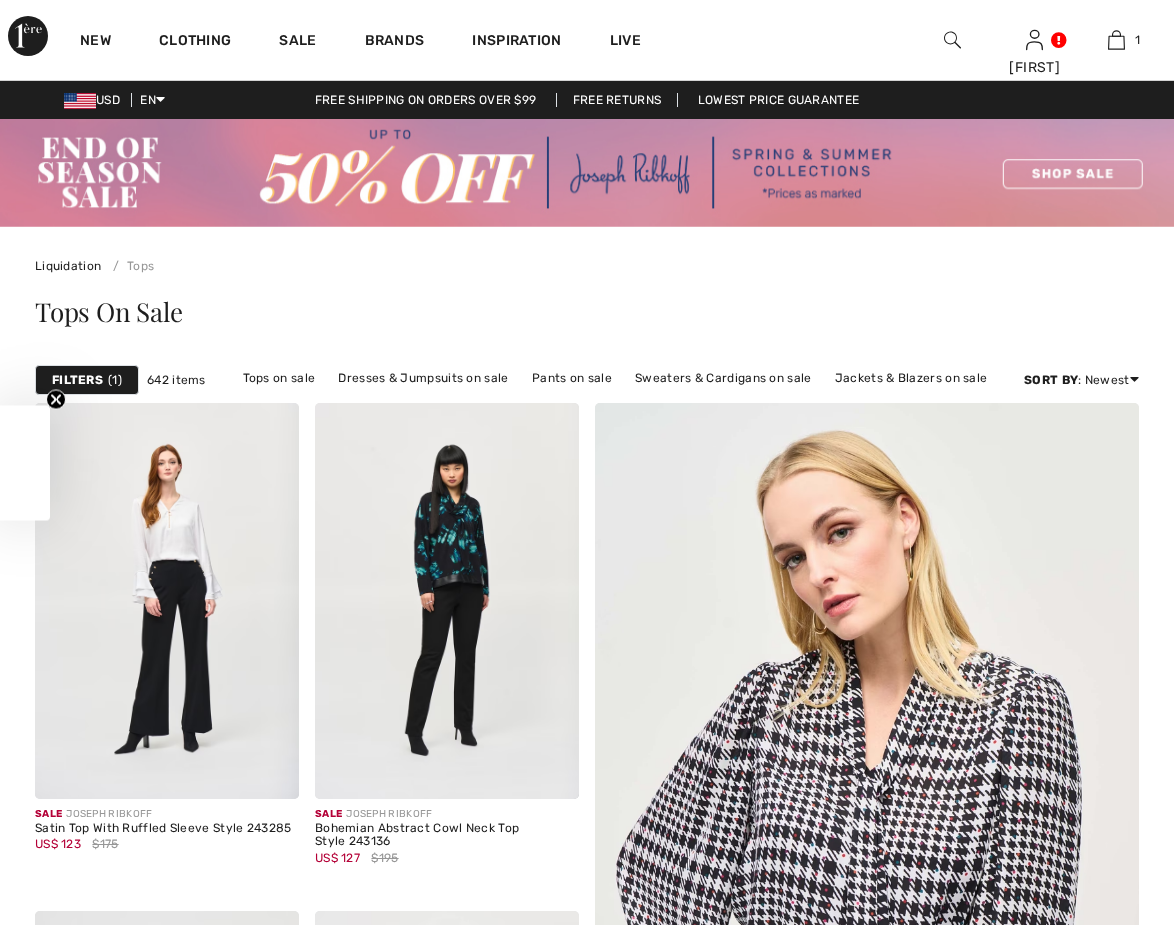 checkbox on "true" 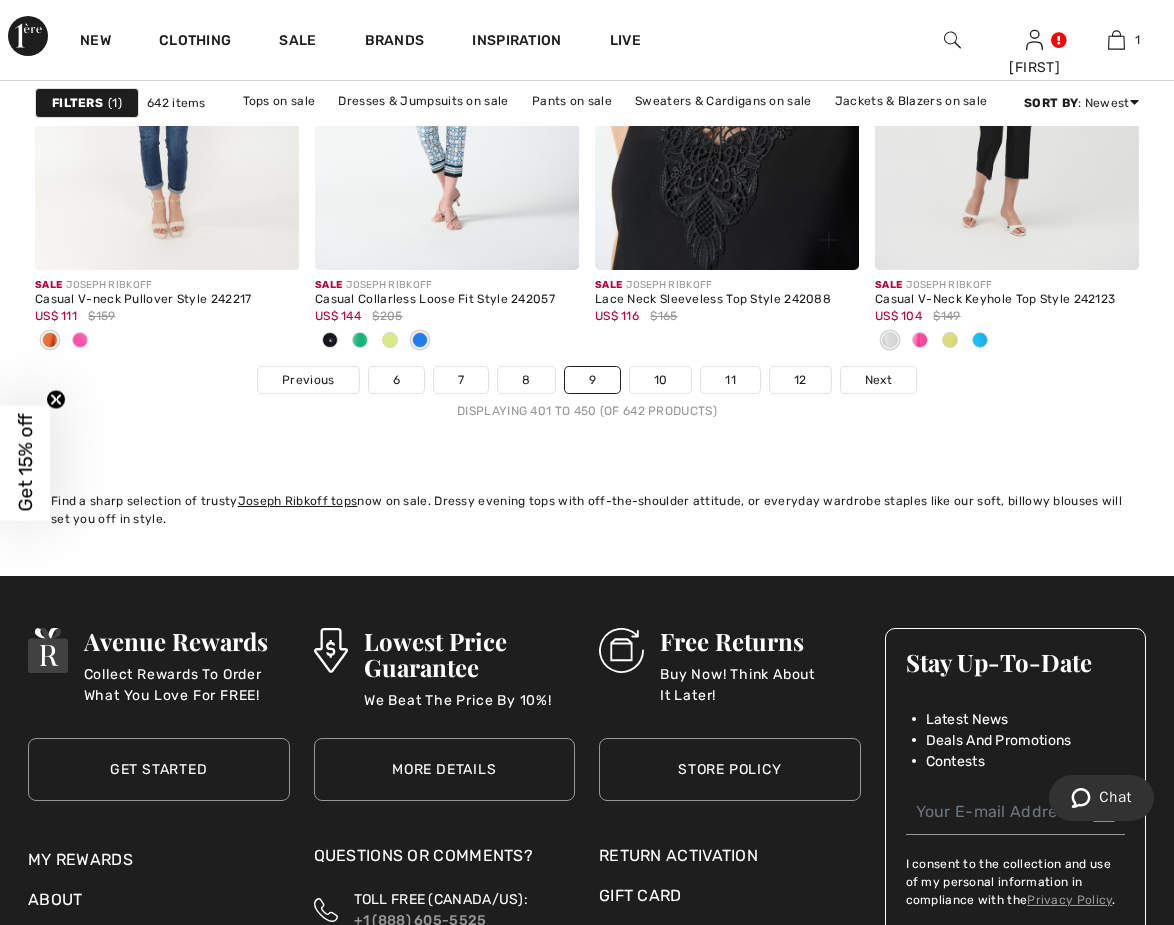 scroll, scrollTop: 7748, scrollLeft: 0, axis: vertical 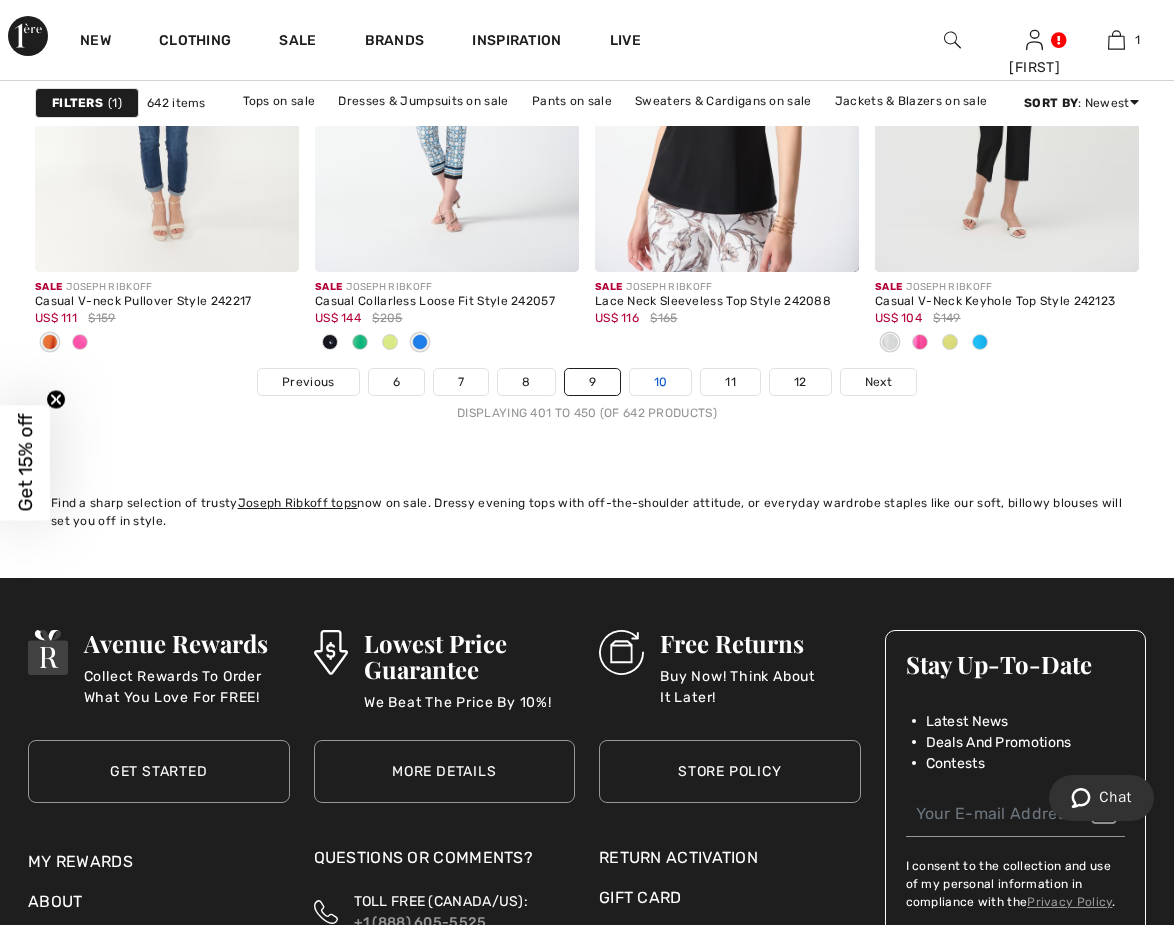 click on "10" at bounding box center [661, 382] 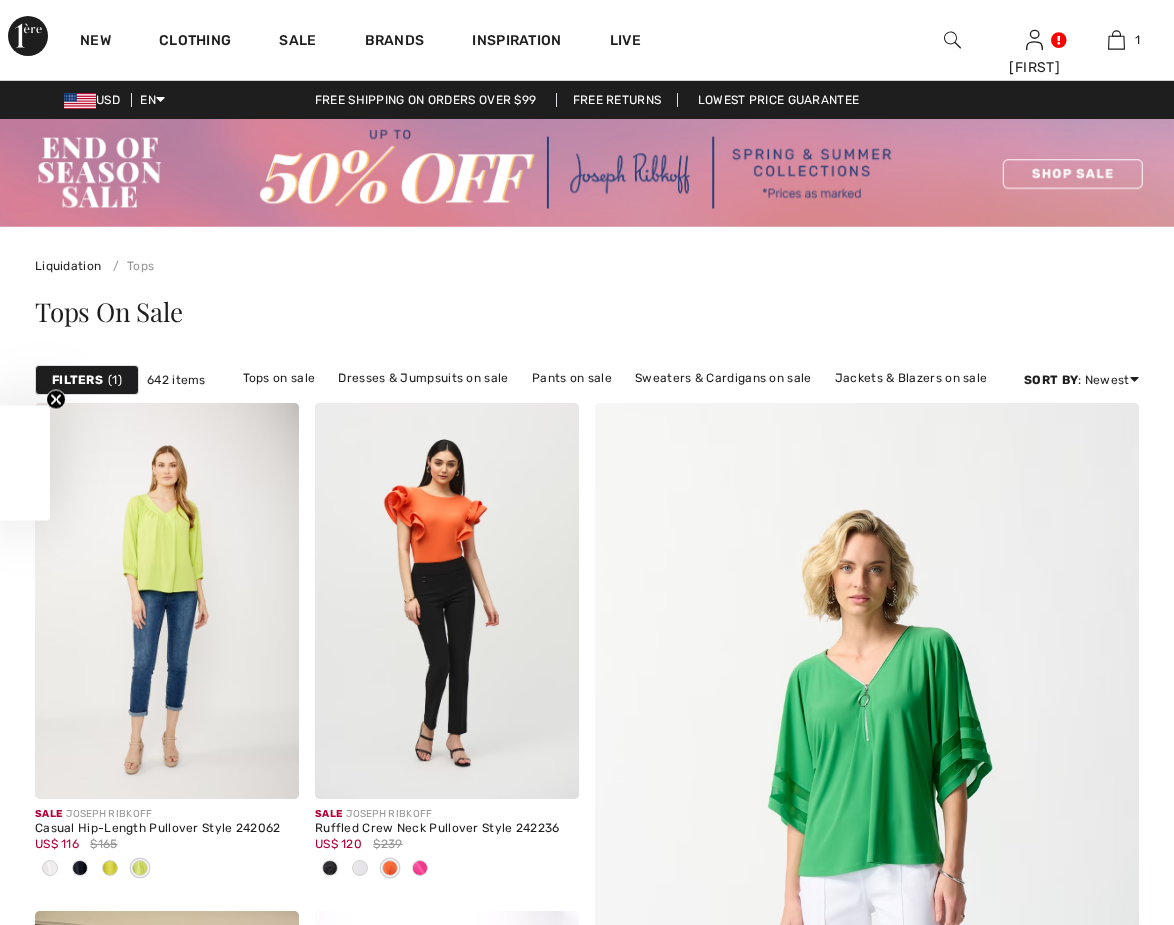checkbox on "true" 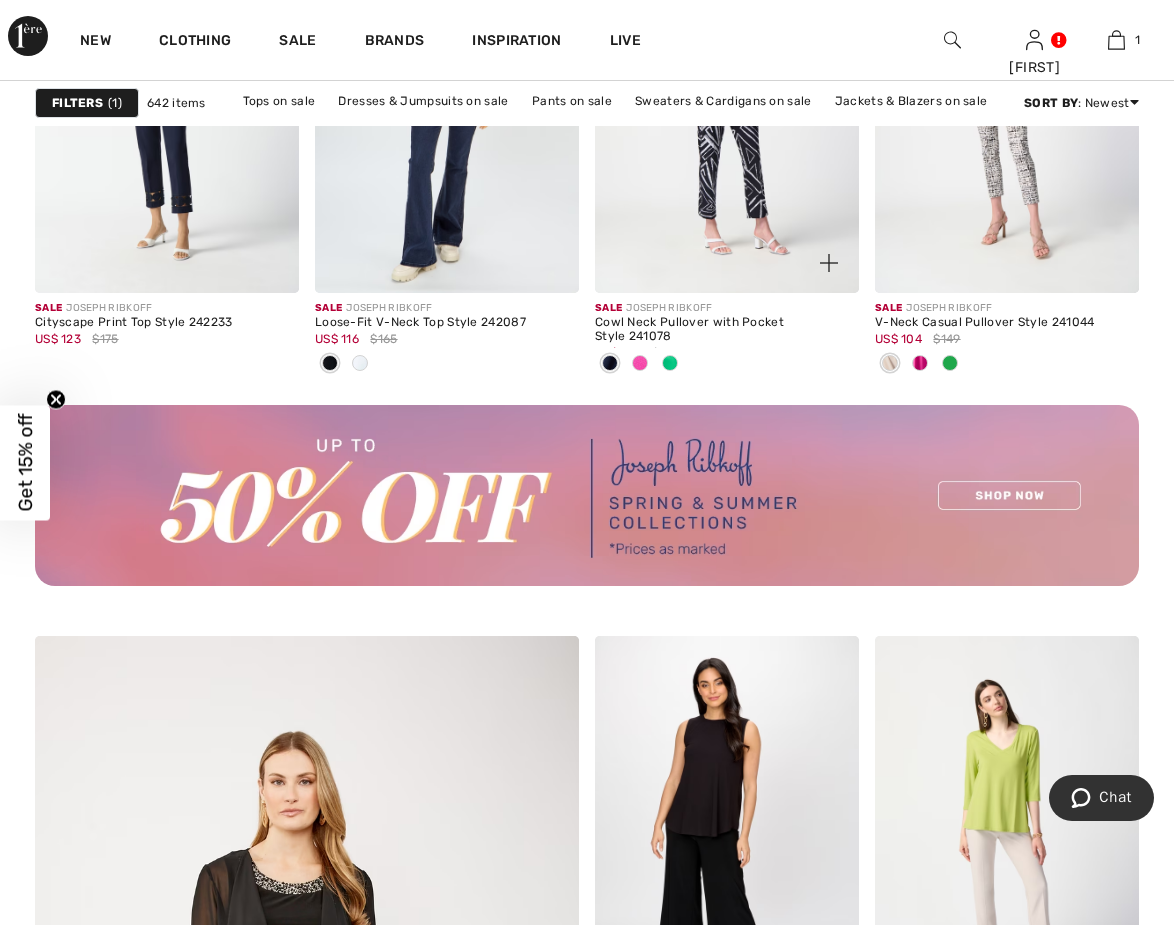 scroll, scrollTop: 3746, scrollLeft: 0, axis: vertical 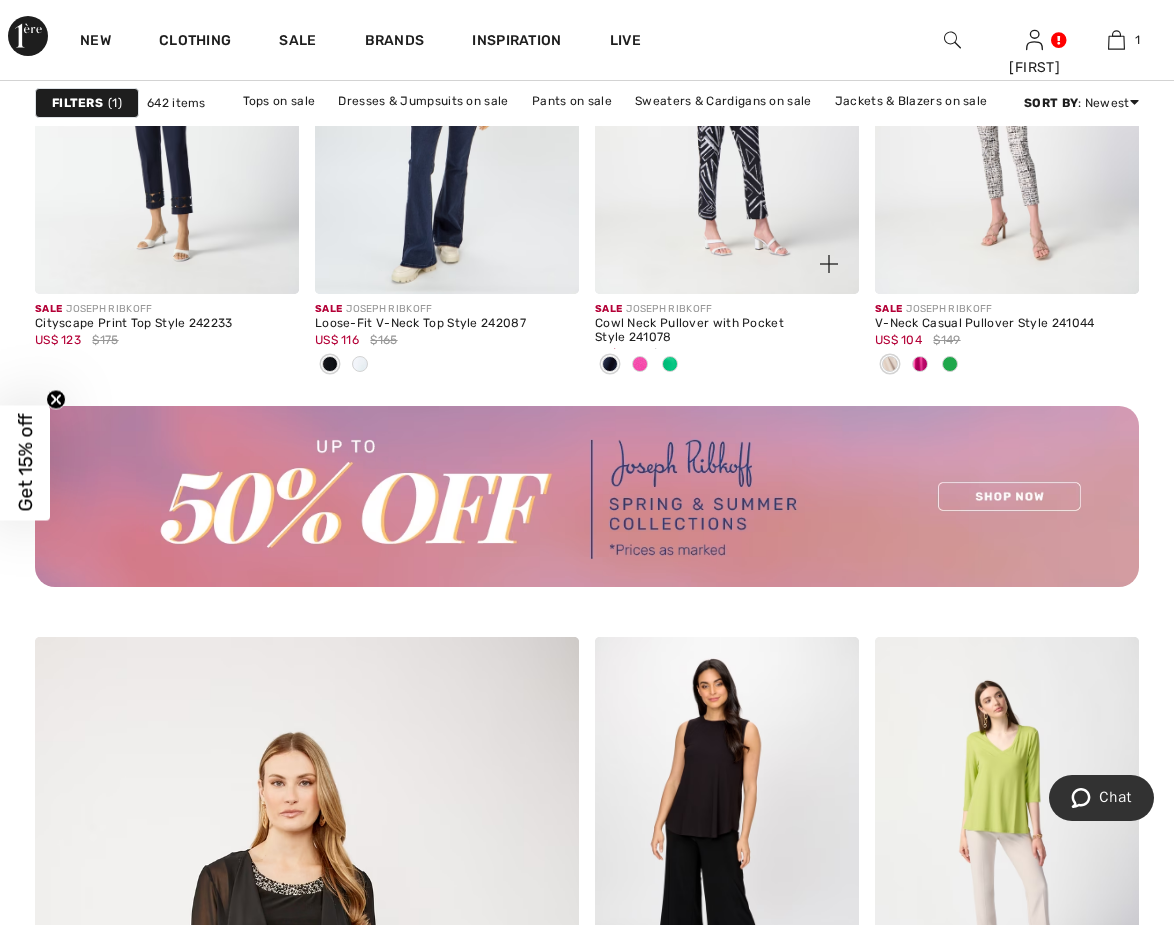click at bounding box center (640, 365) 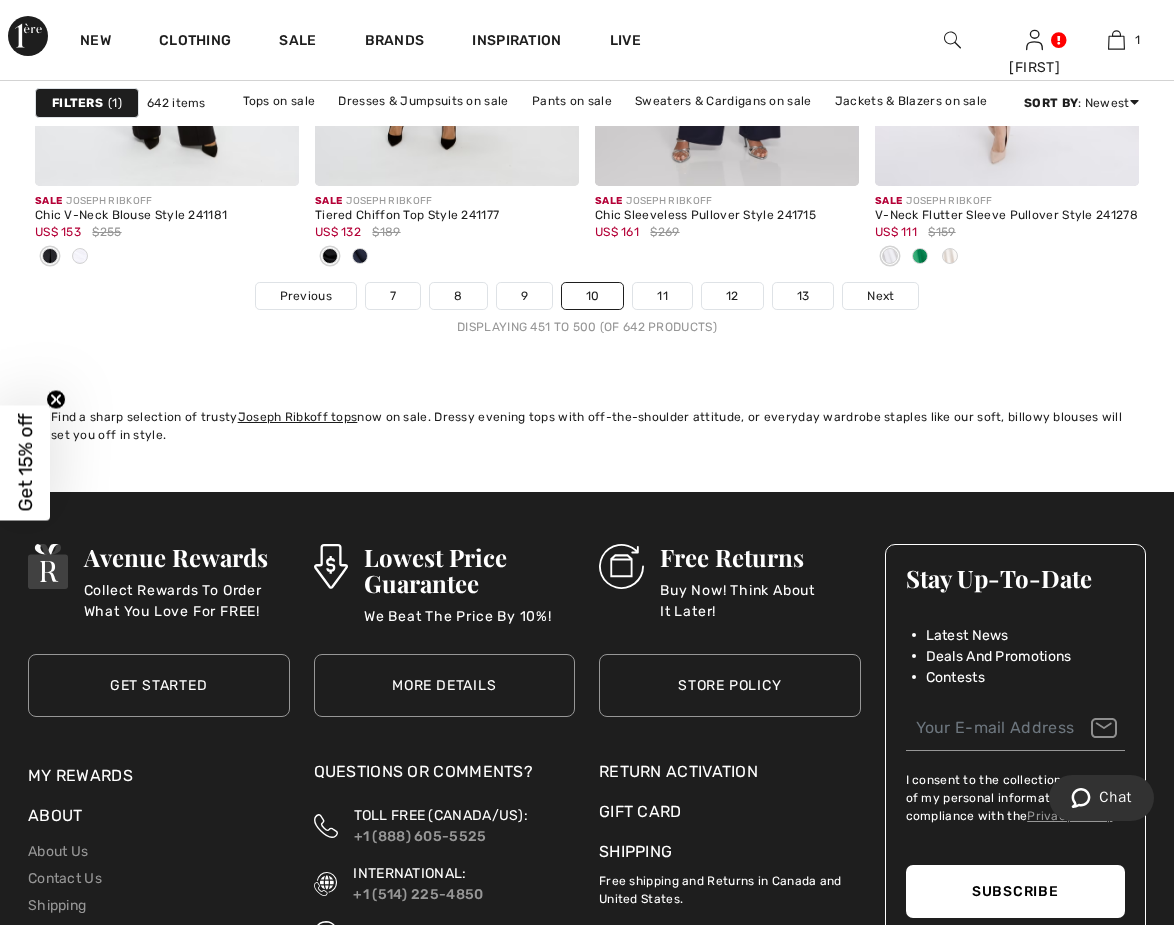 scroll, scrollTop: 7836, scrollLeft: 0, axis: vertical 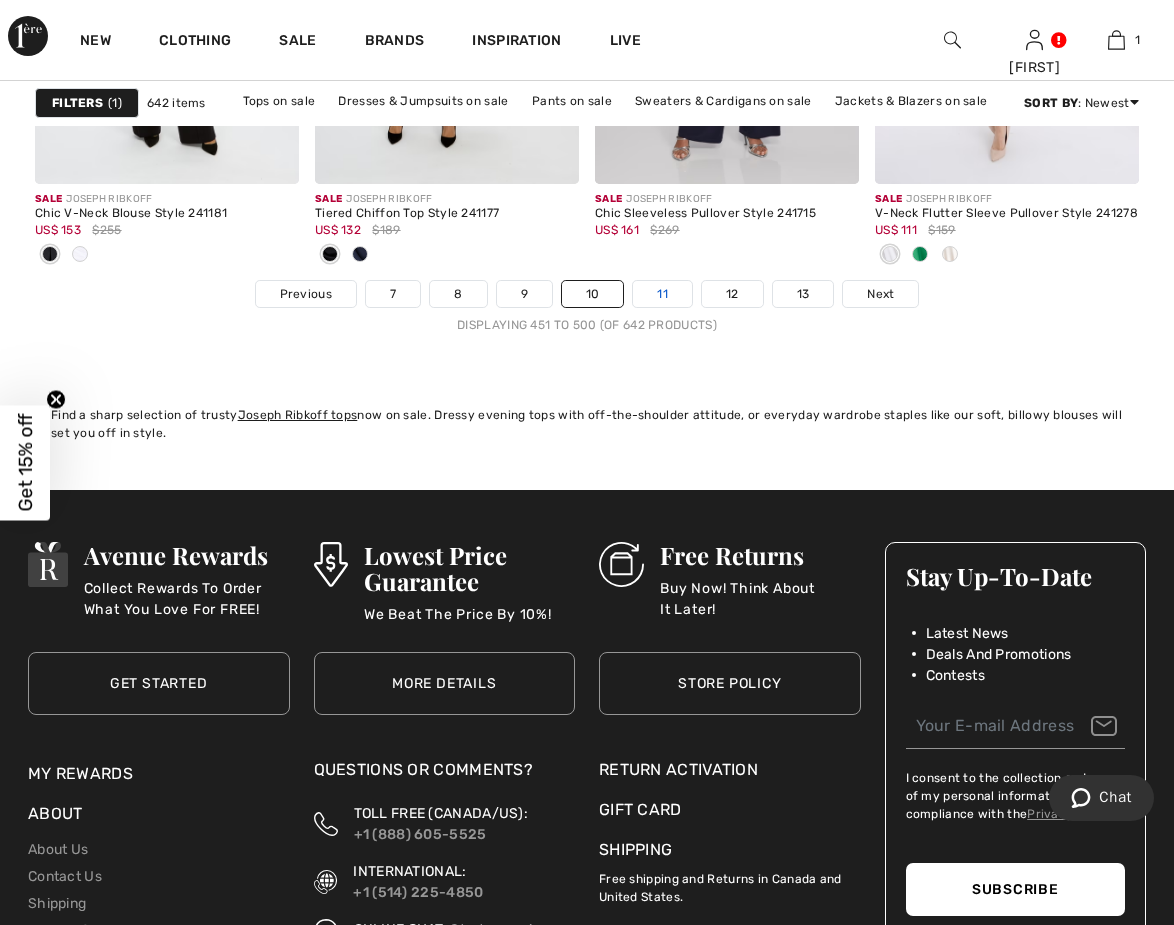 click on "11" at bounding box center [662, 294] 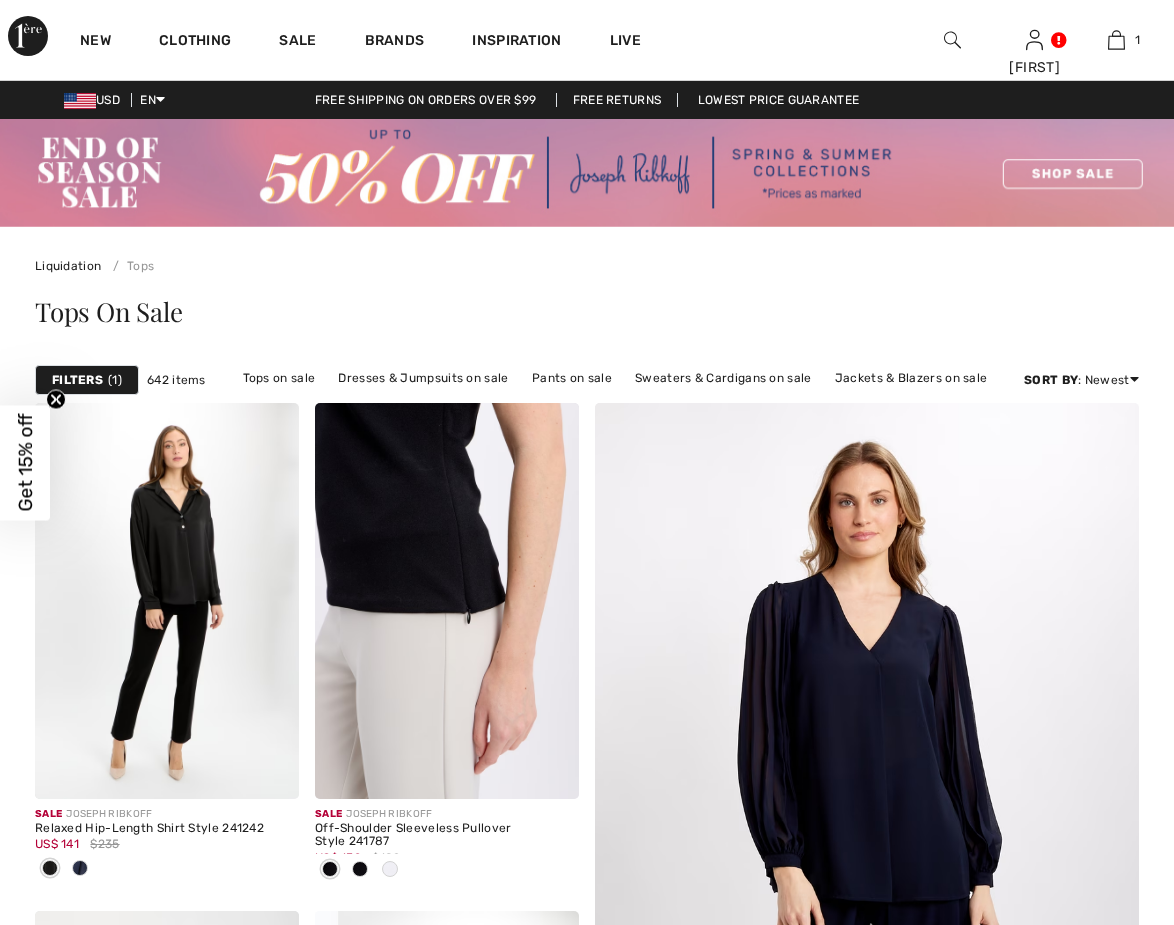 checkbox on "true" 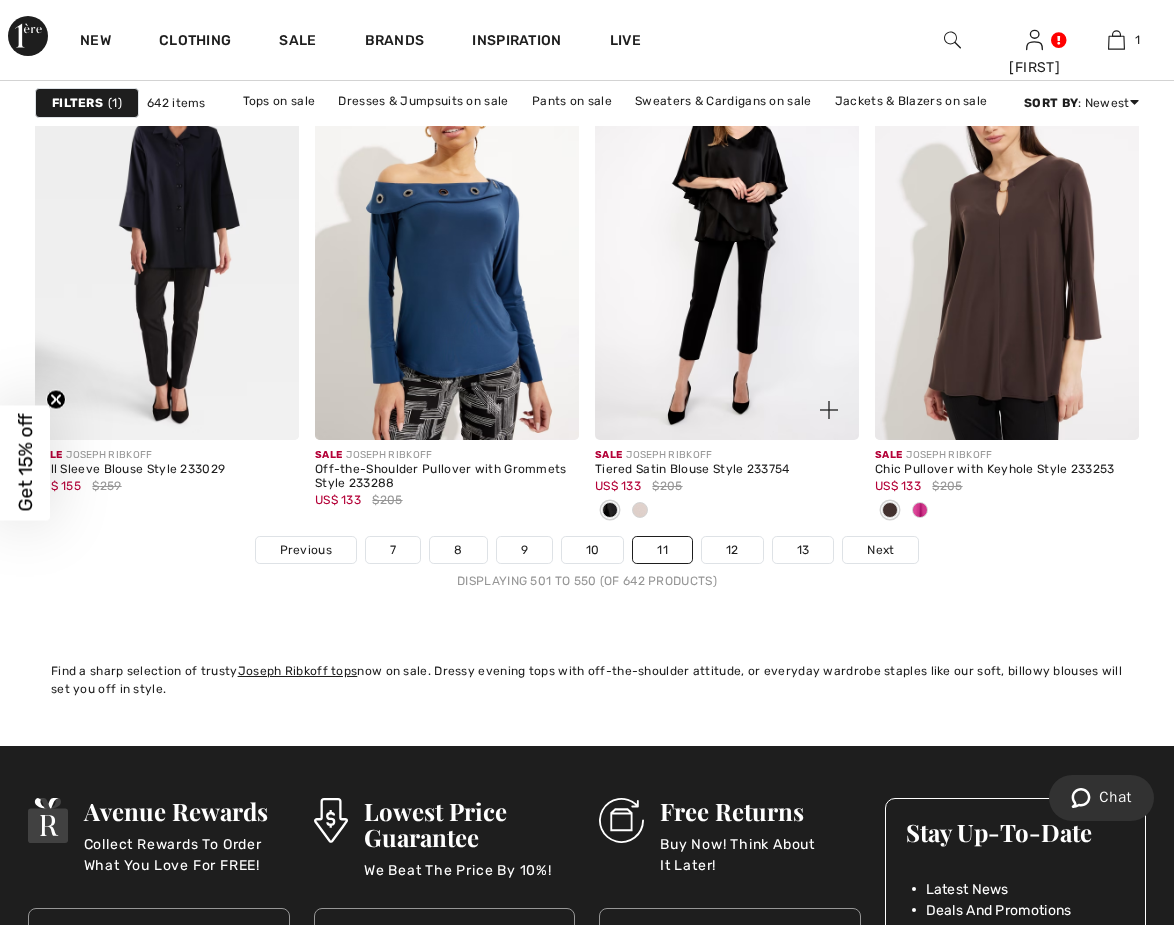 scroll, scrollTop: 7584, scrollLeft: 0, axis: vertical 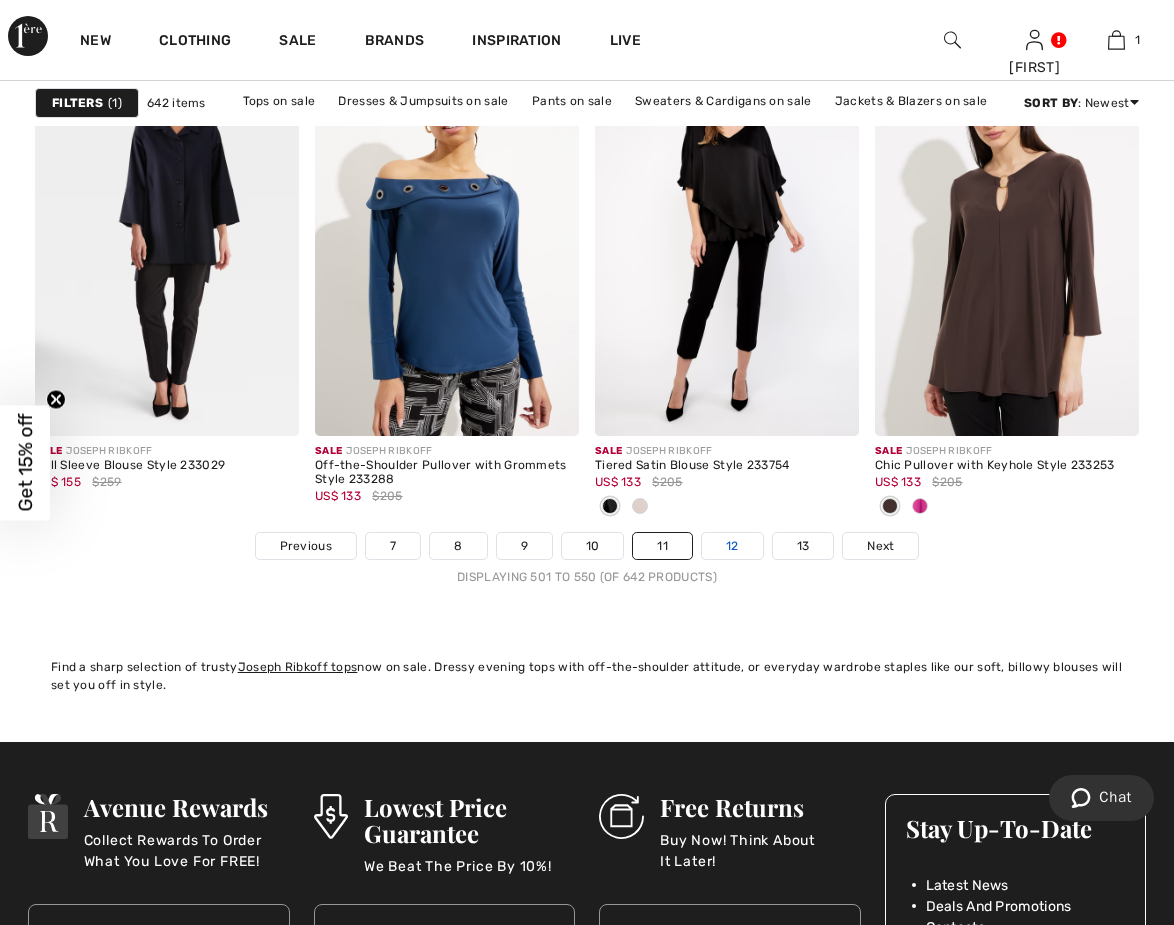 click on "12" at bounding box center (732, 546) 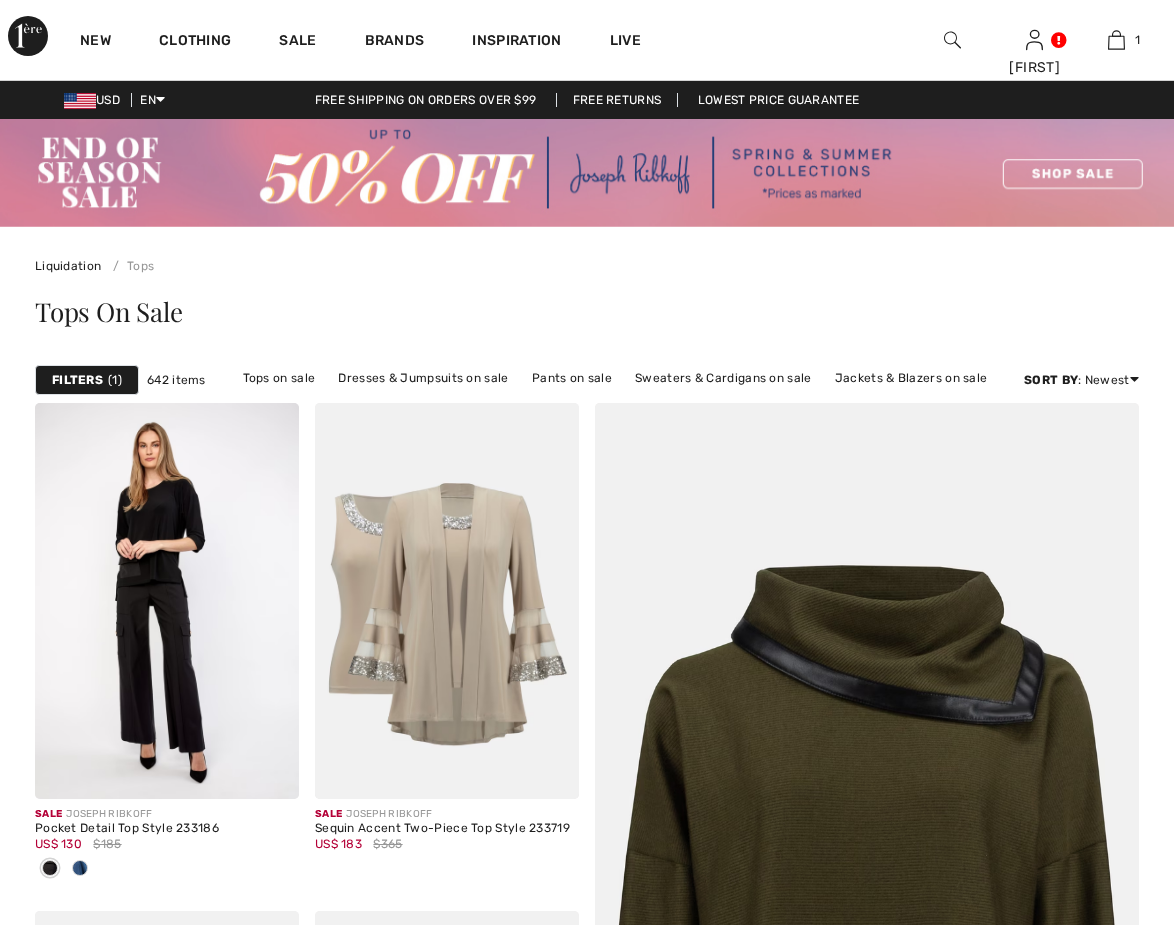 scroll, scrollTop: 0, scrollLeft: 0, axis: both 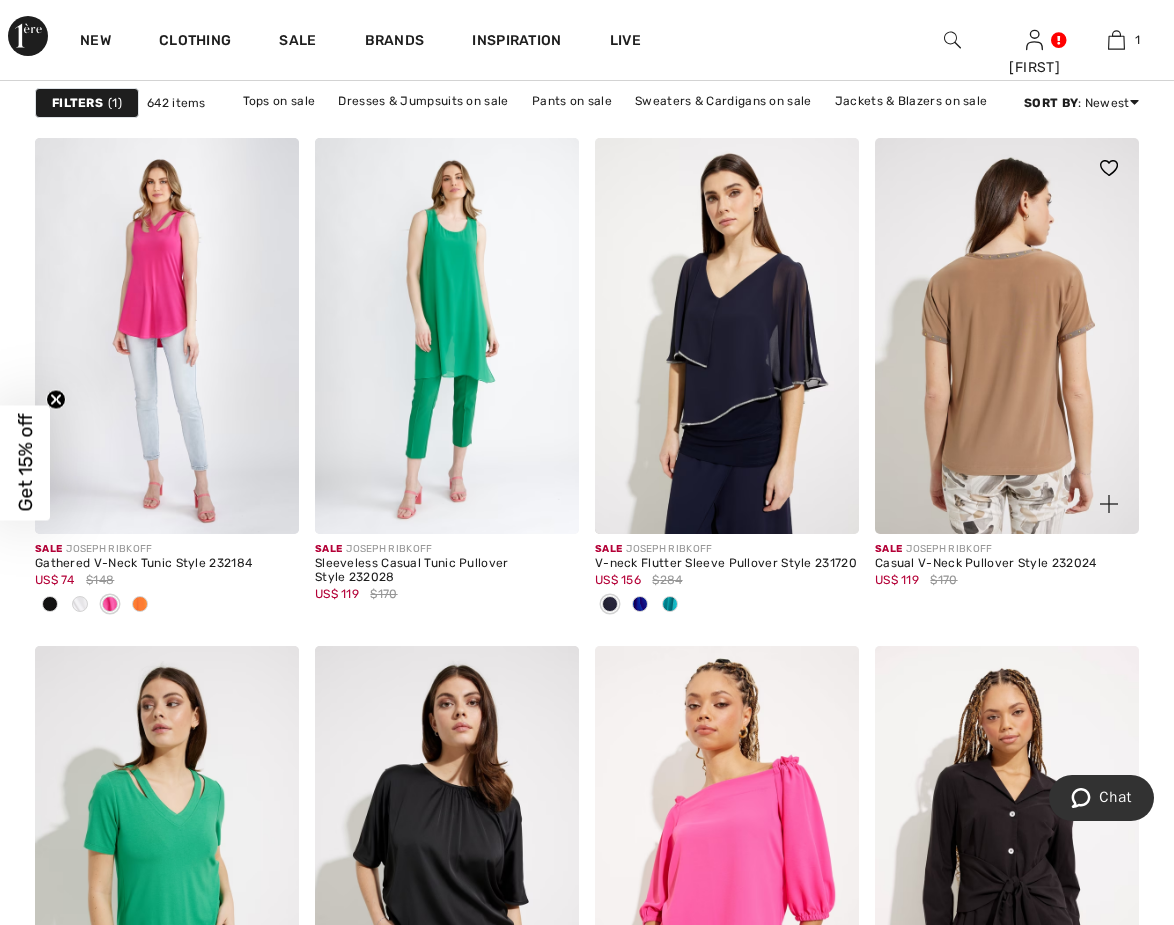 click at bounding box center [1007, 336] 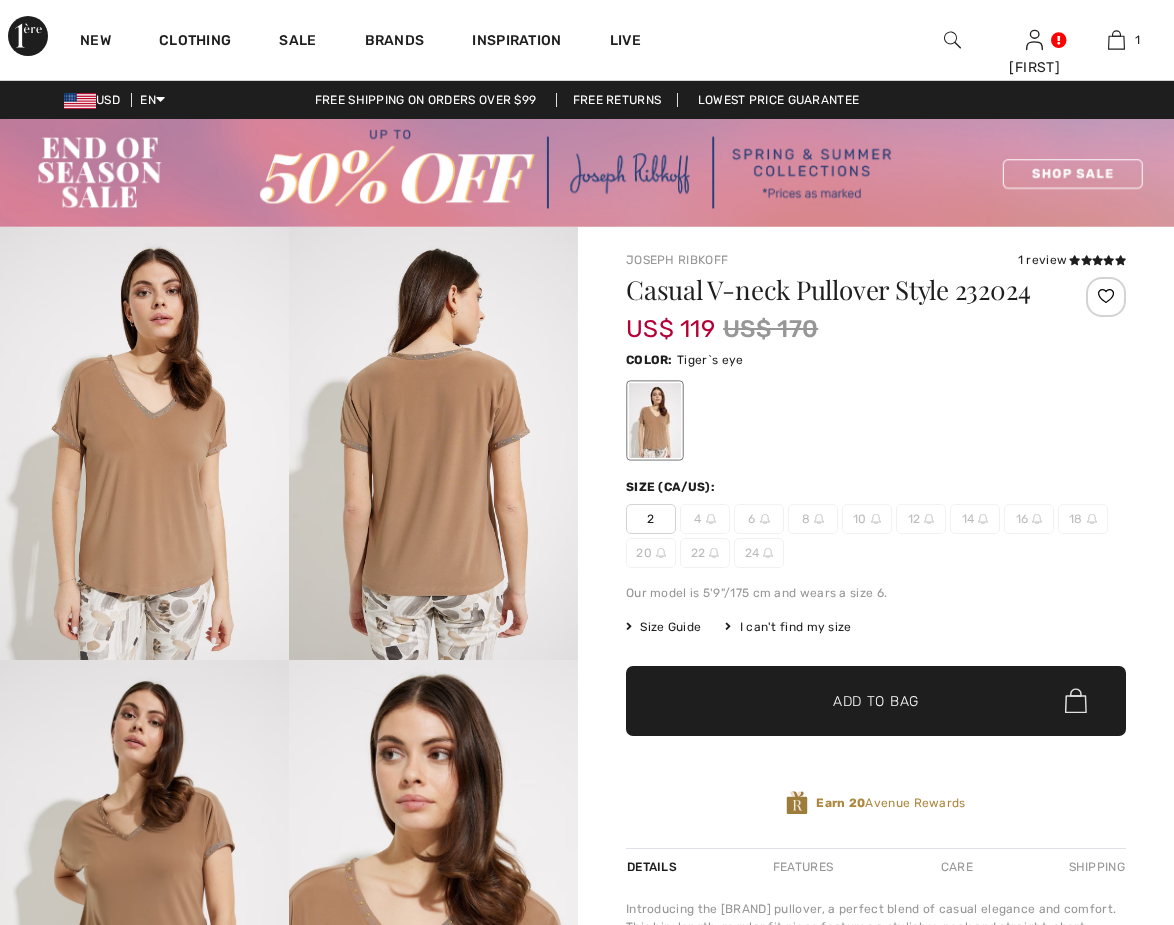 checkbox on "true" 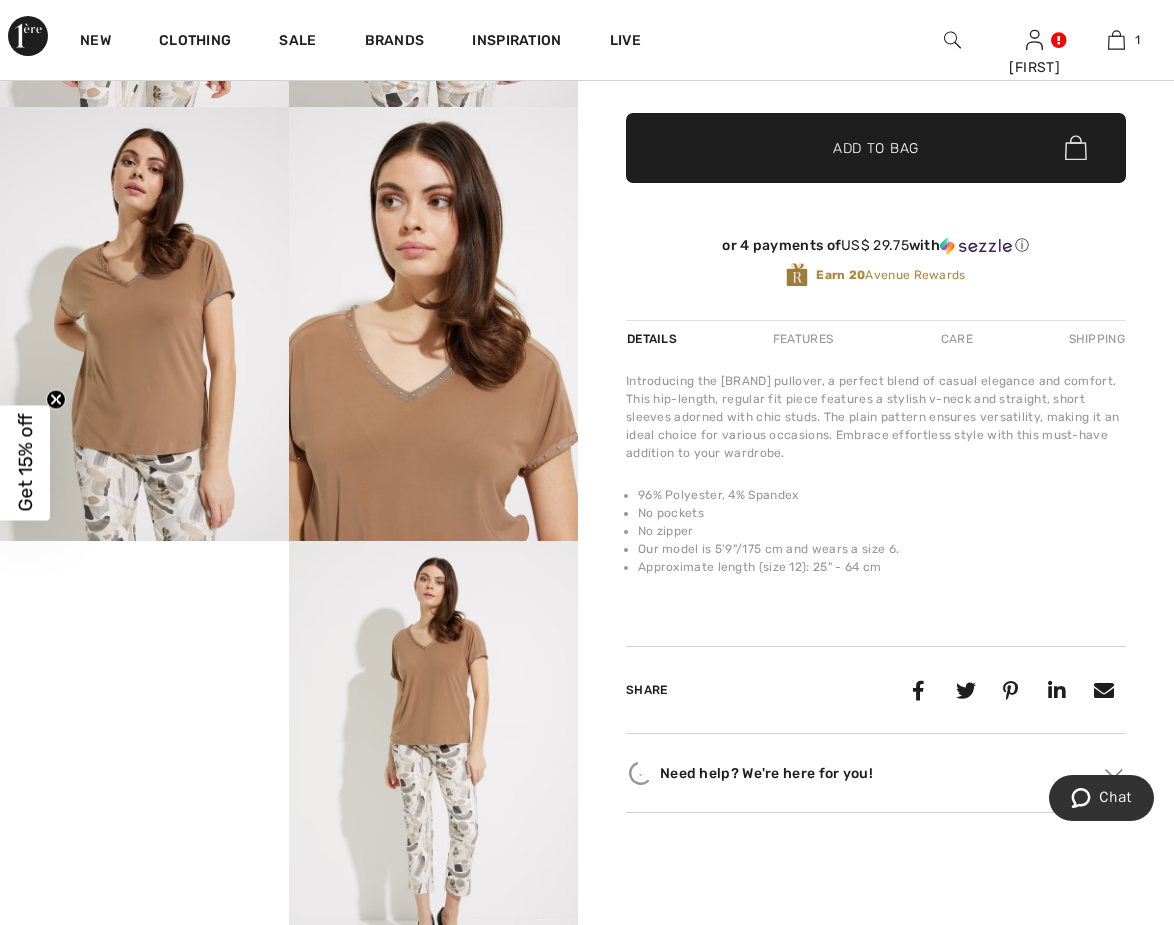 scroll, scrollTop: 557, scrollLeft: 0, axis: vertical 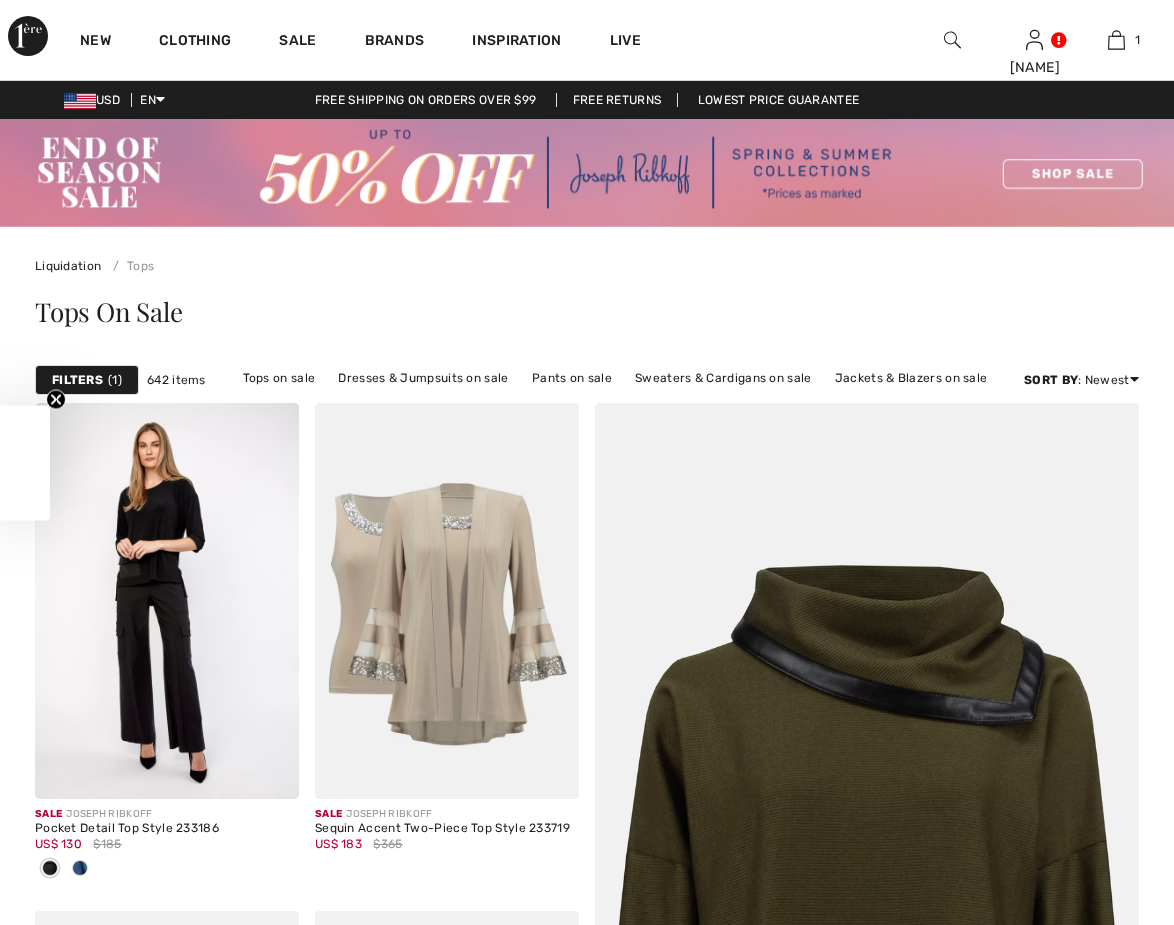 checkbox on "true" 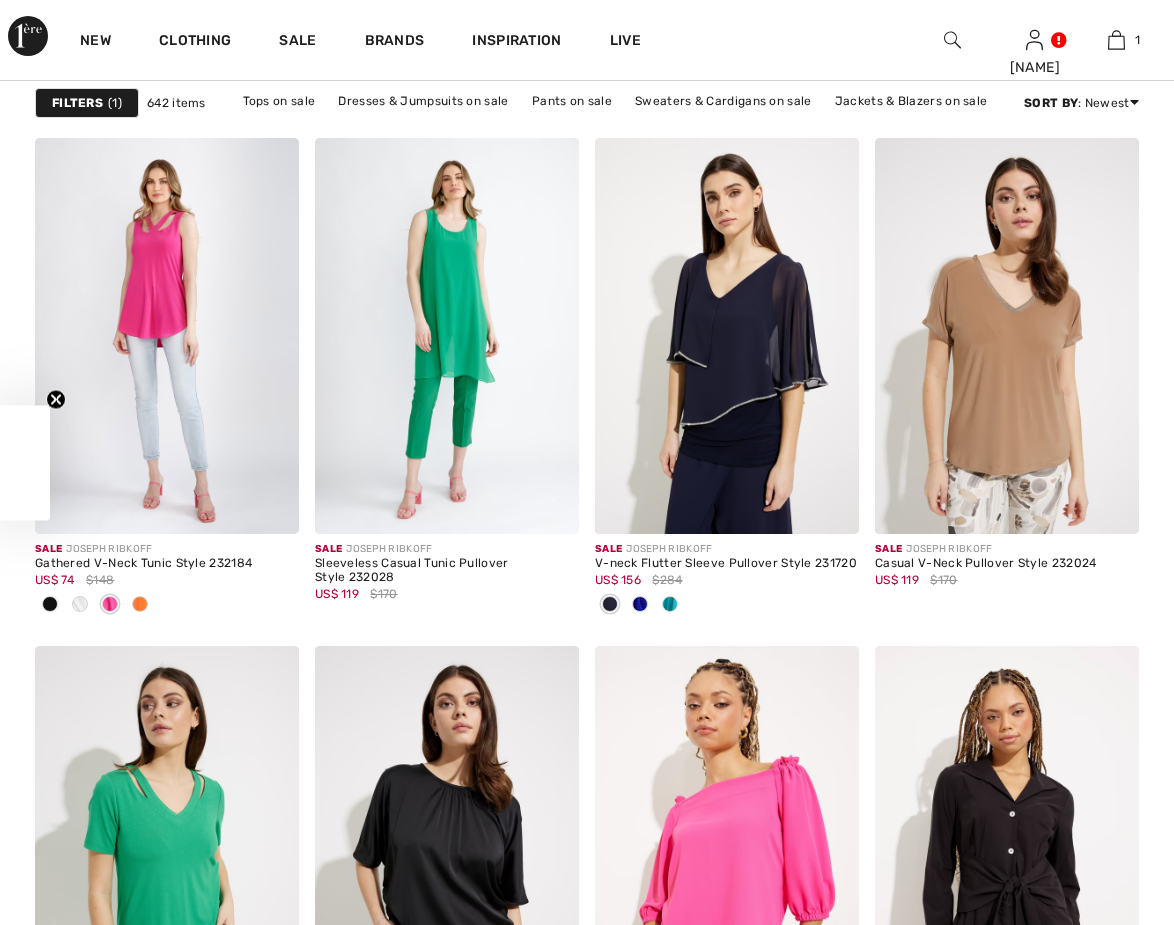 scroll, scrollTop: 0, scrollLeft: 0, axis: both 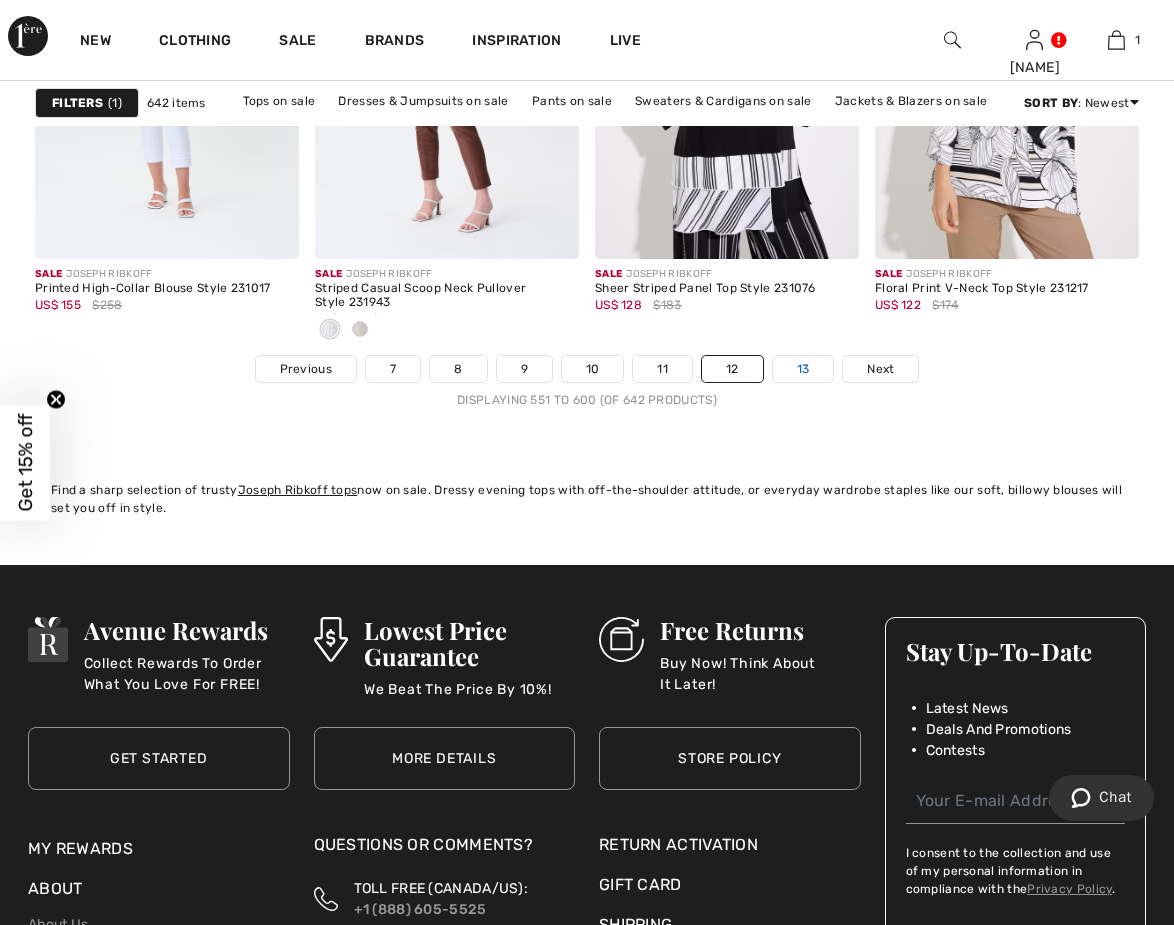 click on "13" at bounding box center (803, 369) 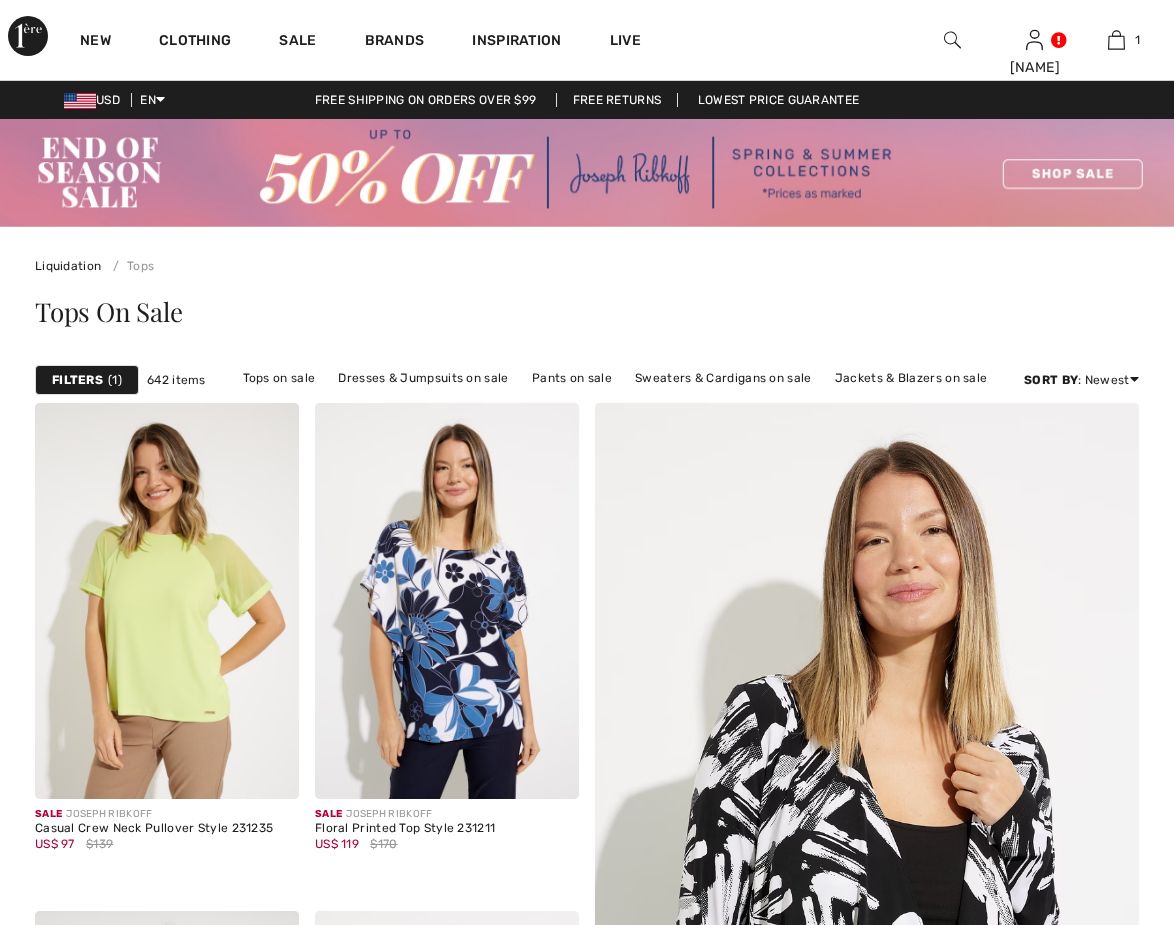 scroll, scrollTop: 0, scrollLeft: 0, axis: both 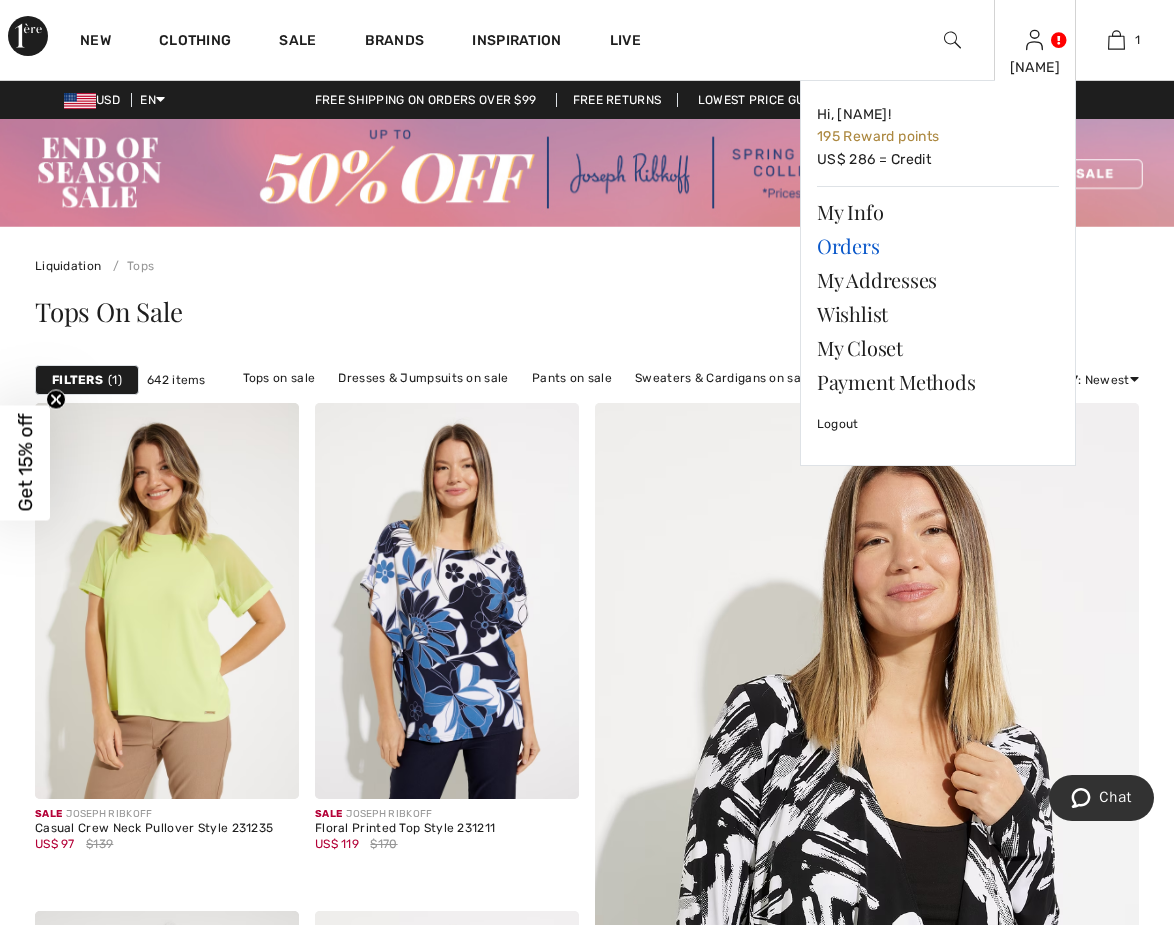 click on "Orders" at bounding box center (938, 246) 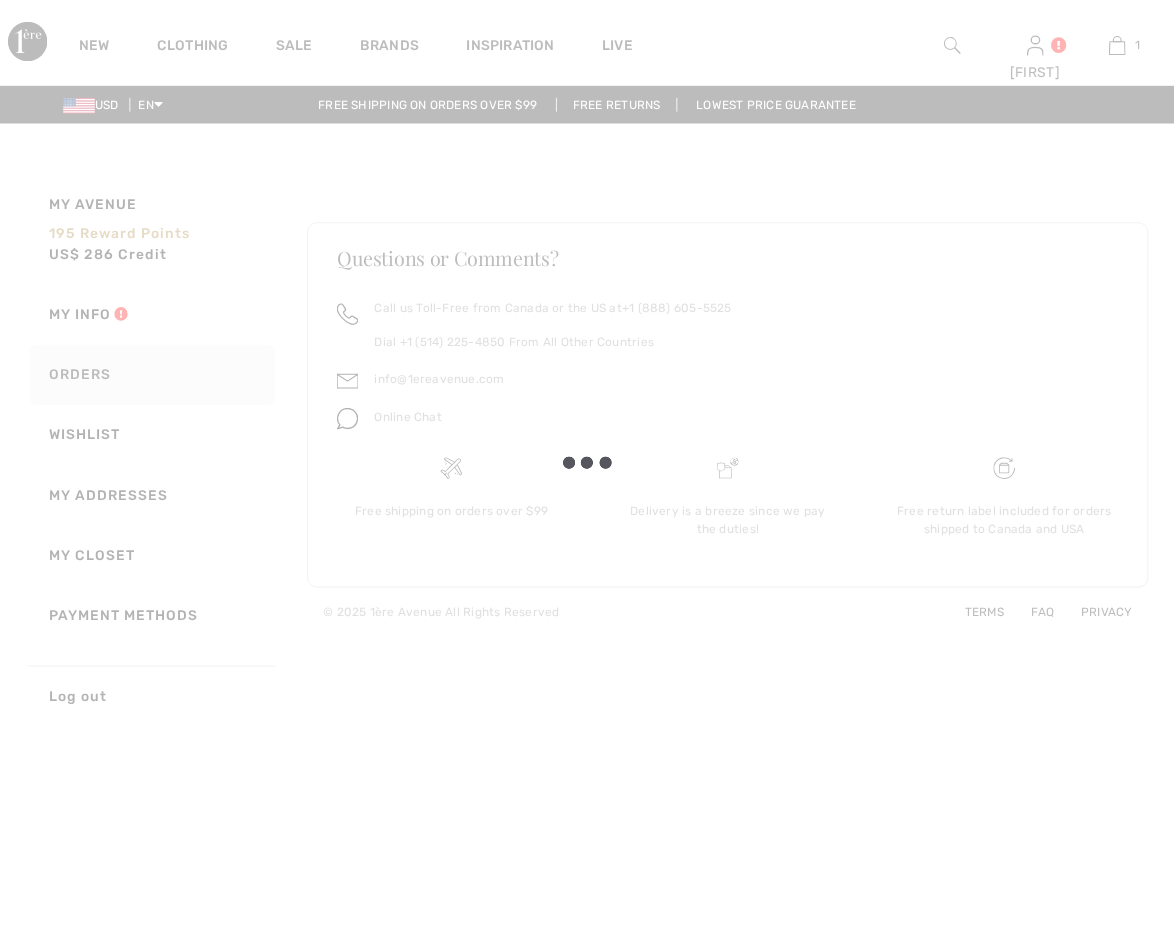 scroll, scrollTop: 0, scrollLeft: 0, axis: both 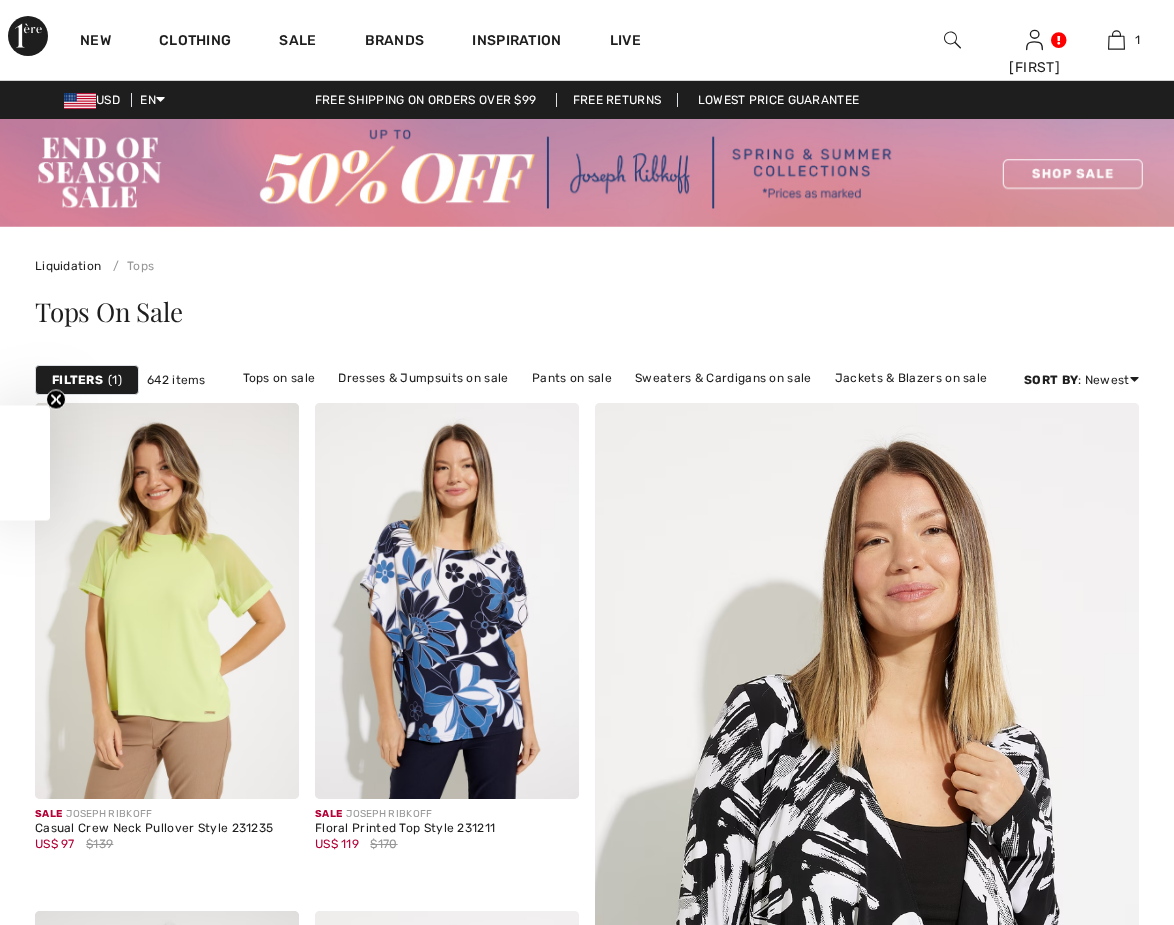 checkbox on "true" 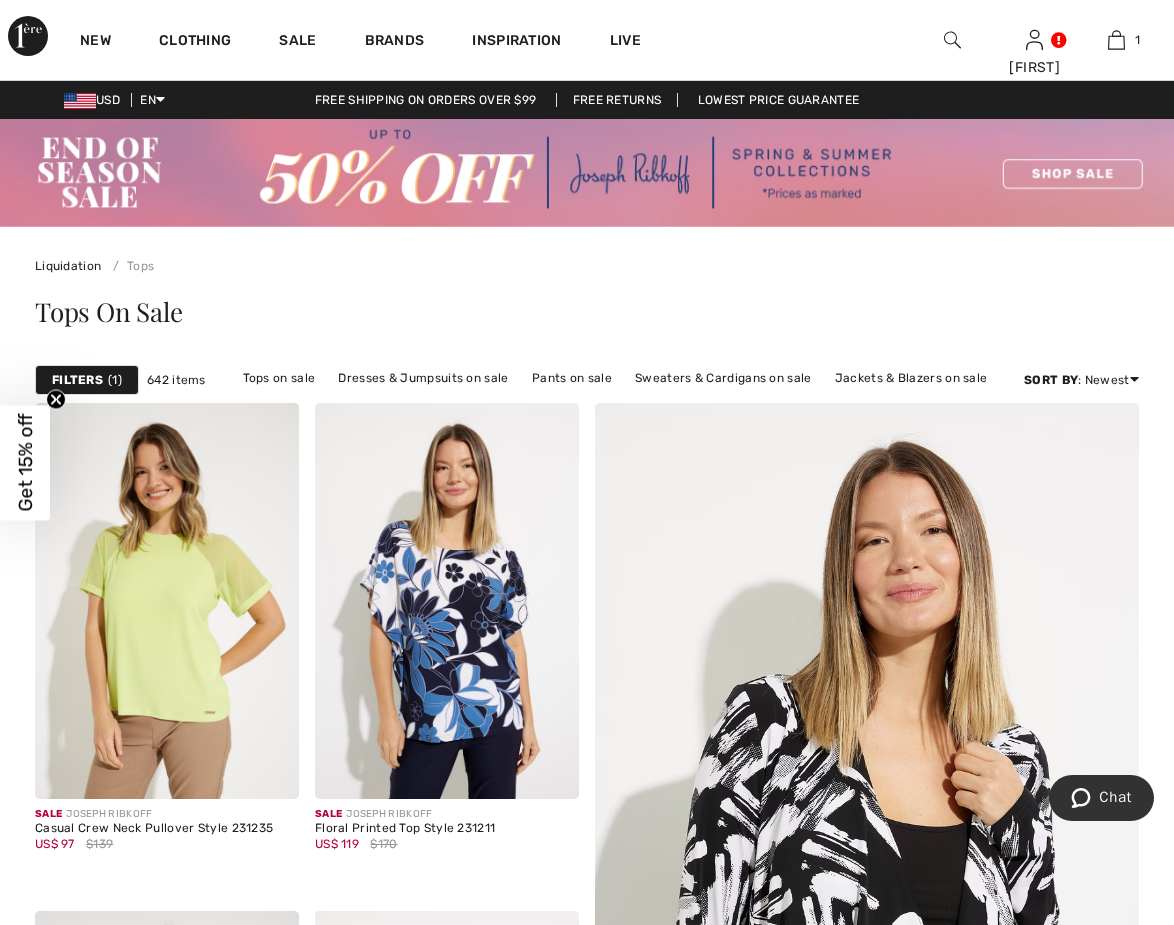 scroll, scrollTop: 0, scrollLeft: 0, axis: both 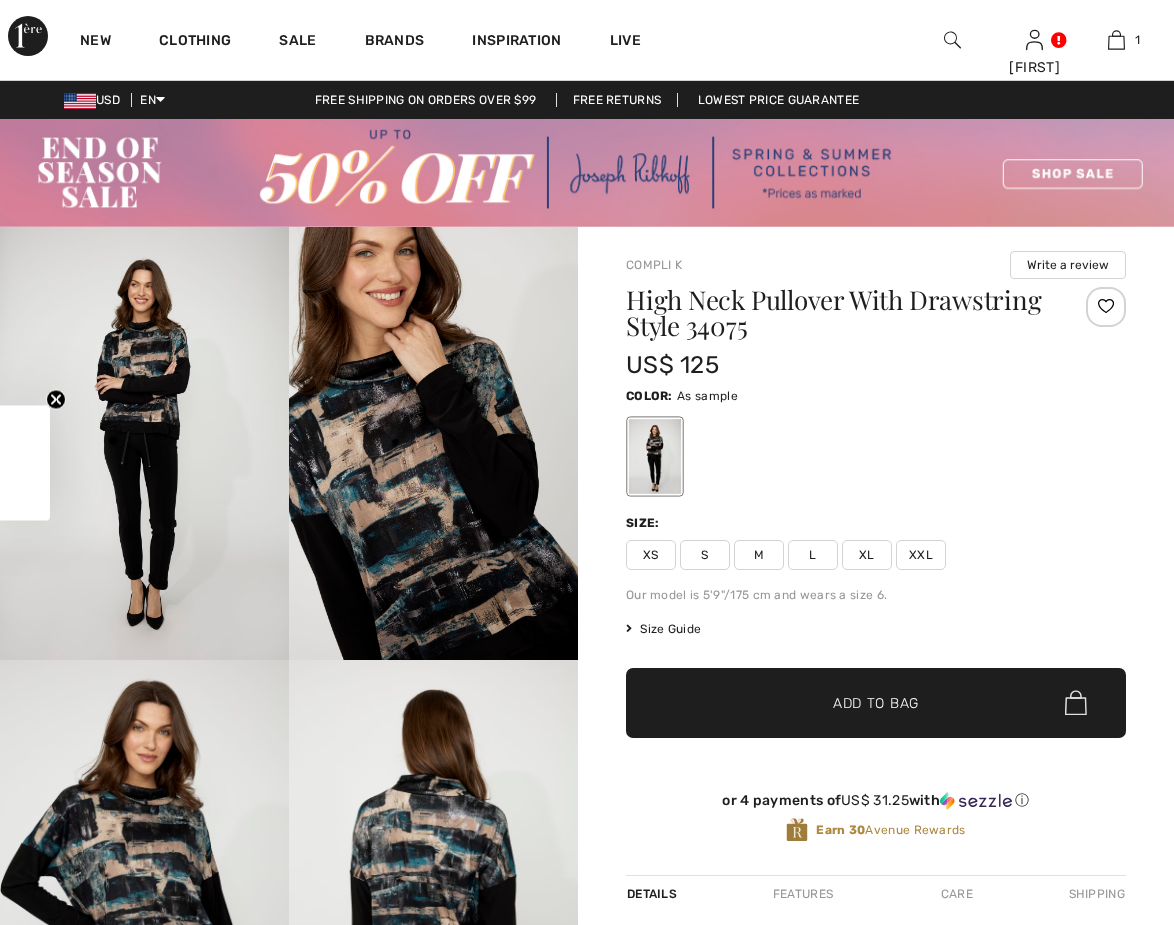 checkbox on "true" 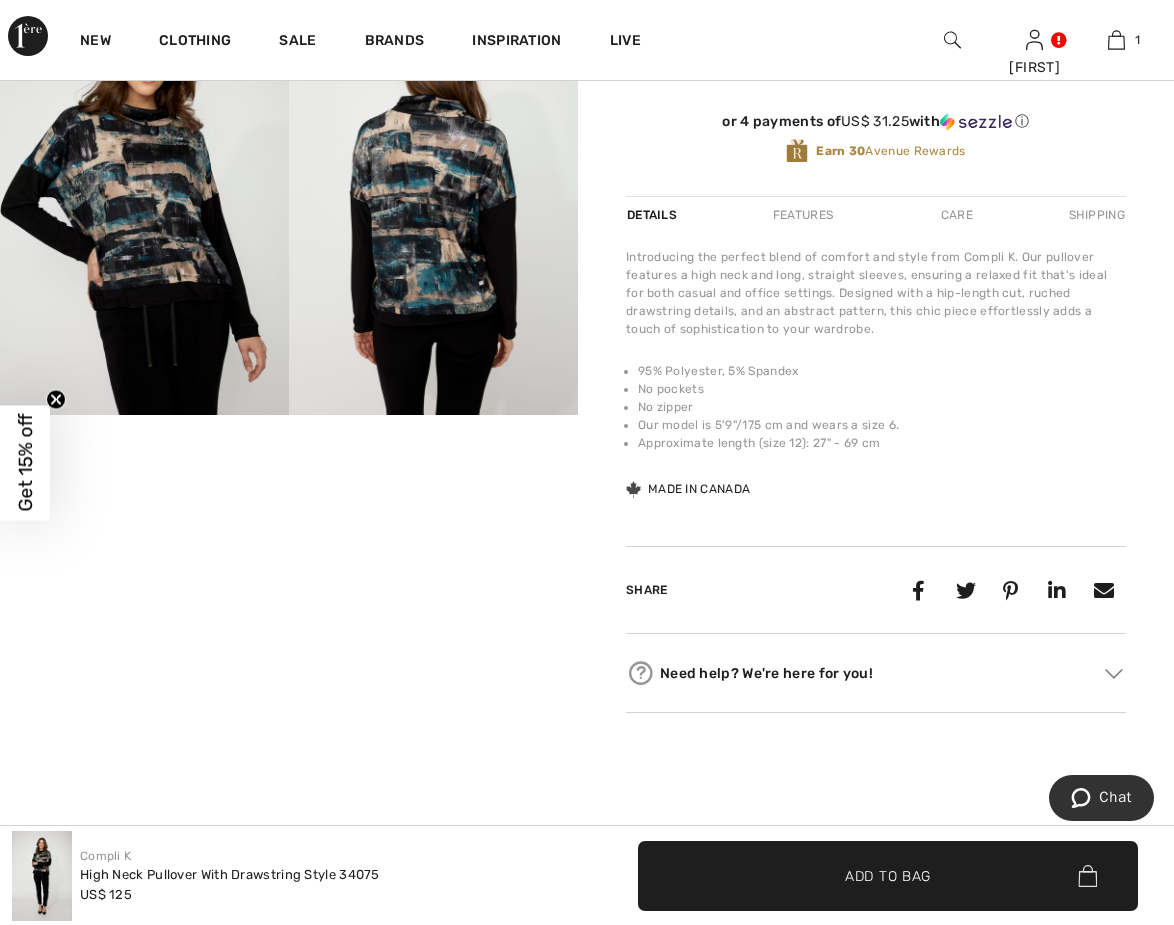 scroll, scrollTop: 701, scrollLeft: 0, axis: vertical 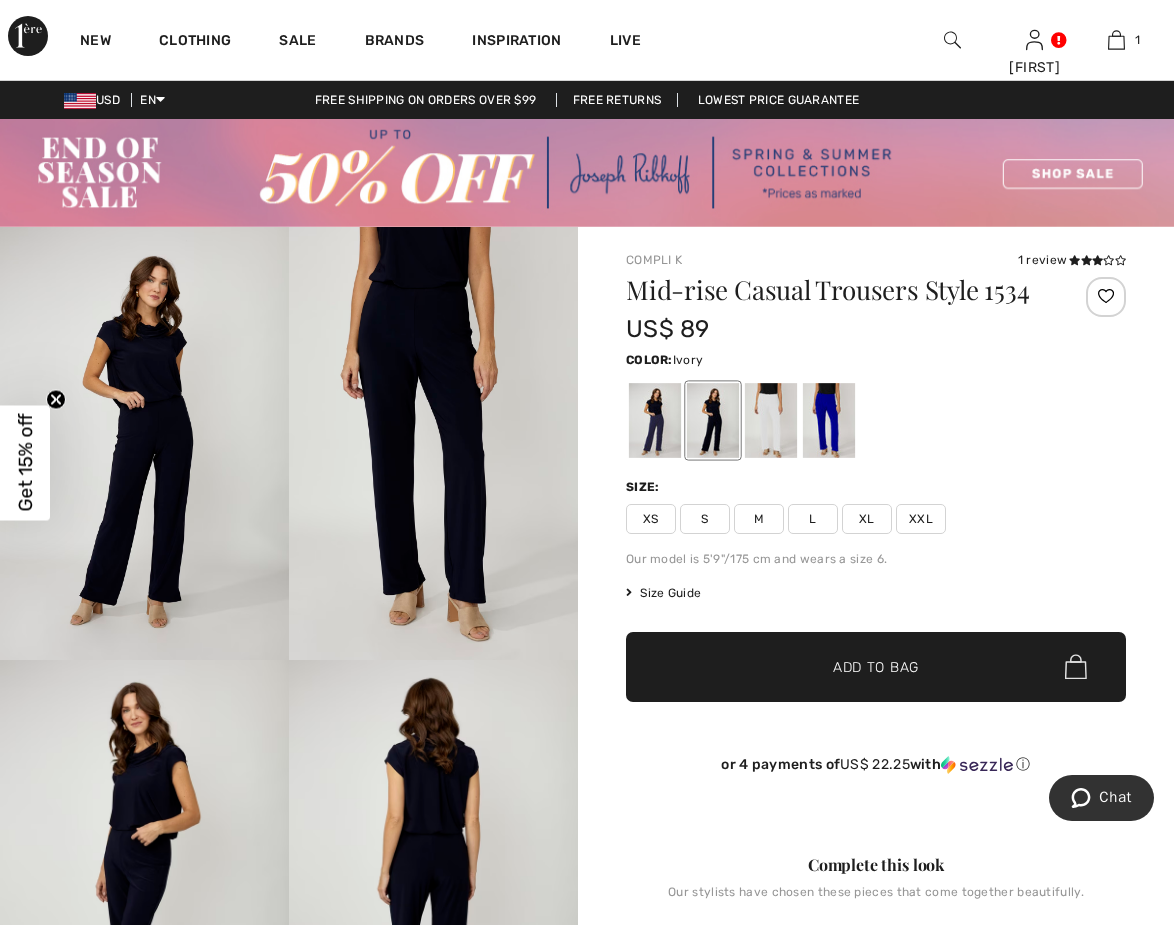 click at bounding box center (771, 420) 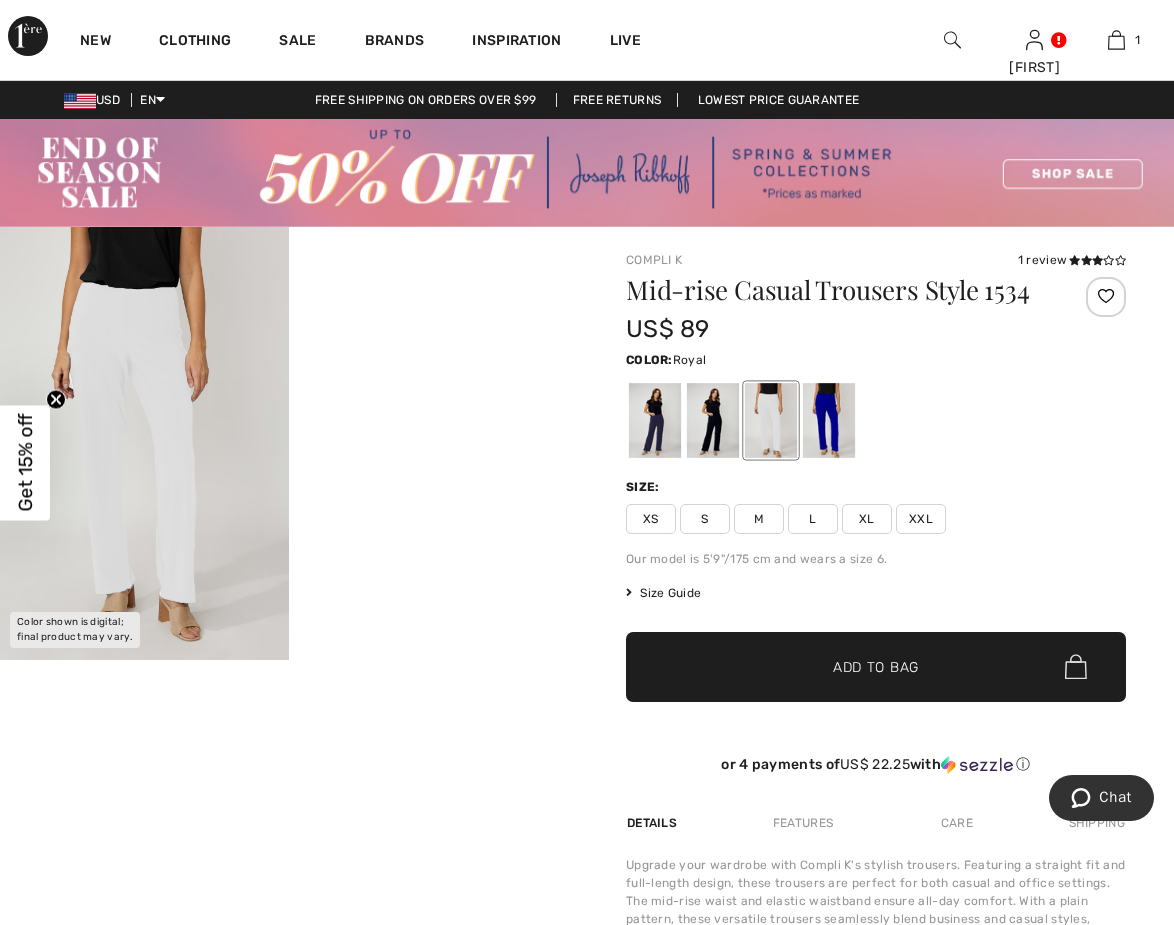 click at bounding box center [829, 420] 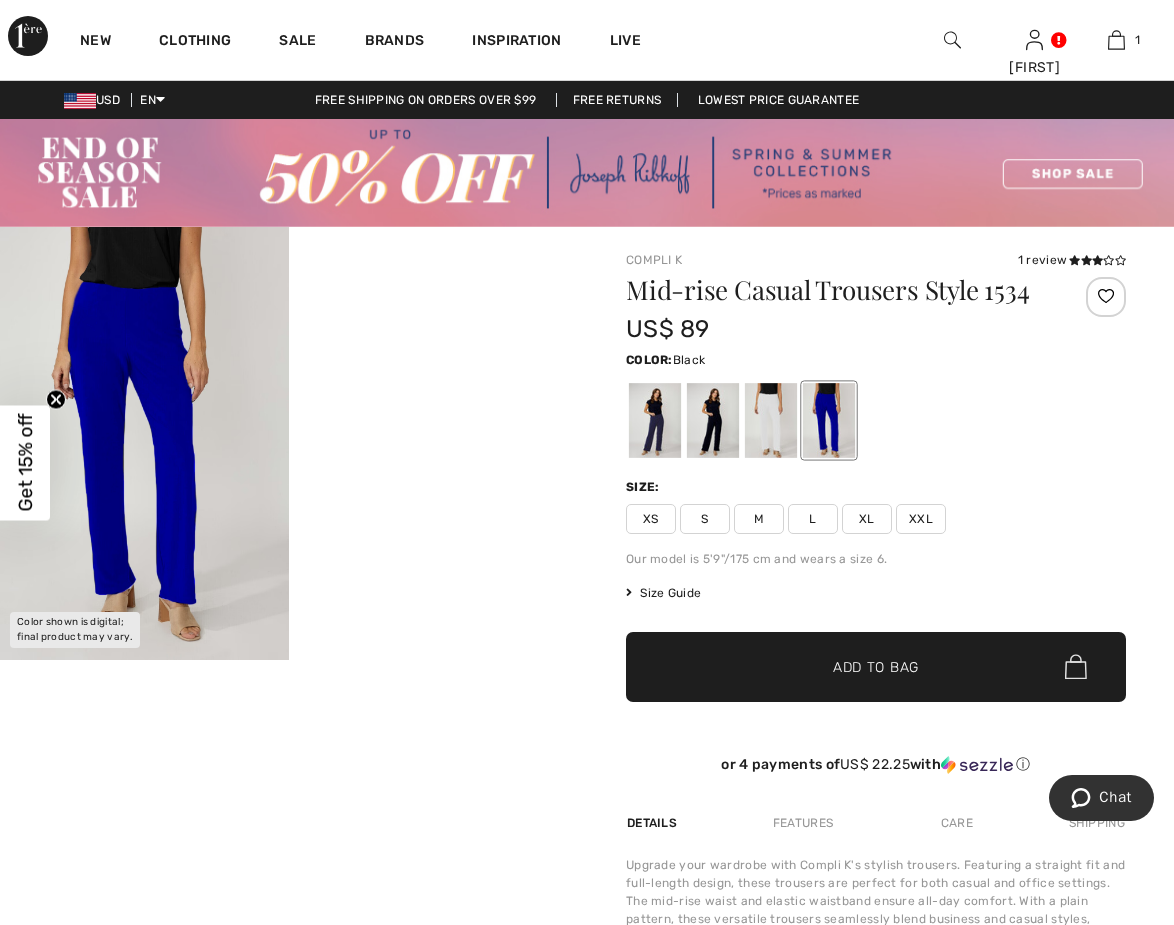 click at bounding box center (713, 420) 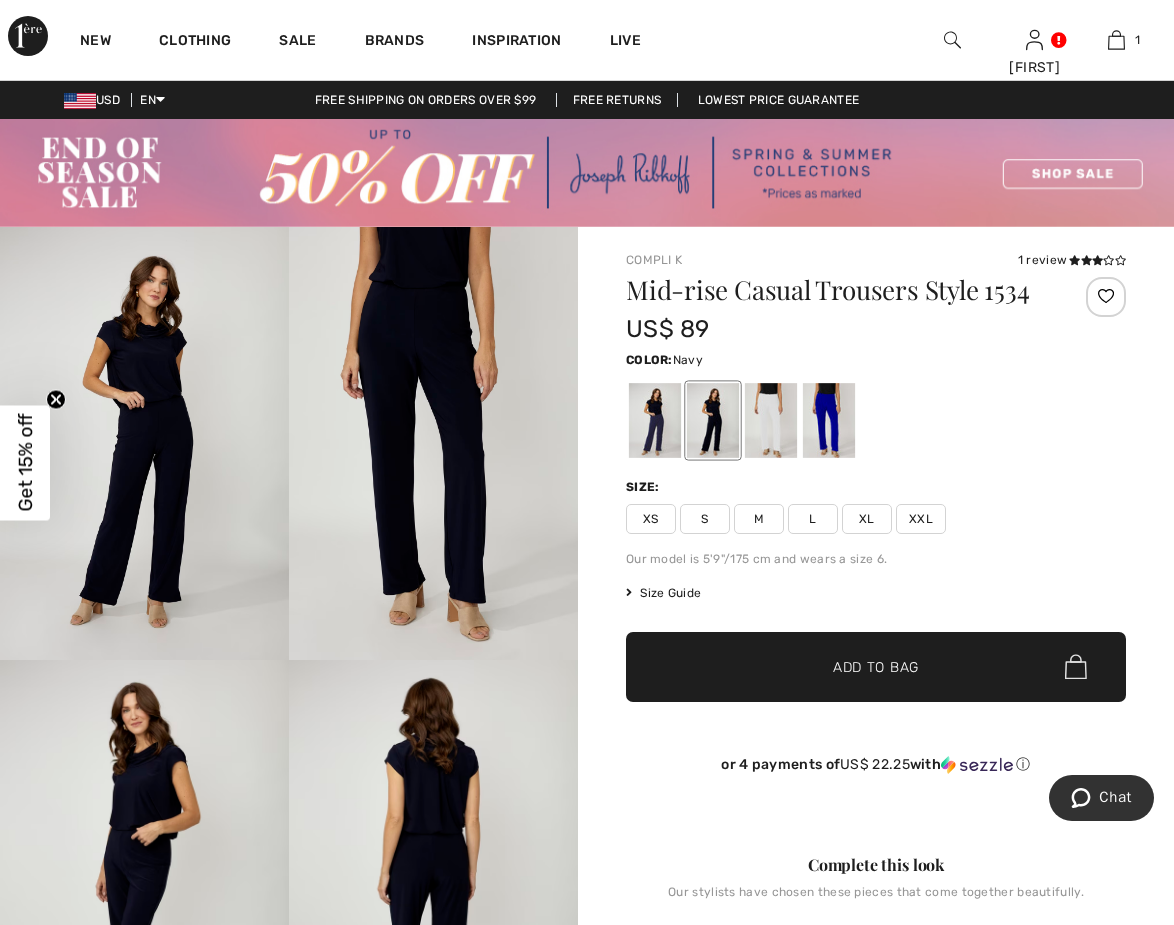 click at bounding box center [655, 420] 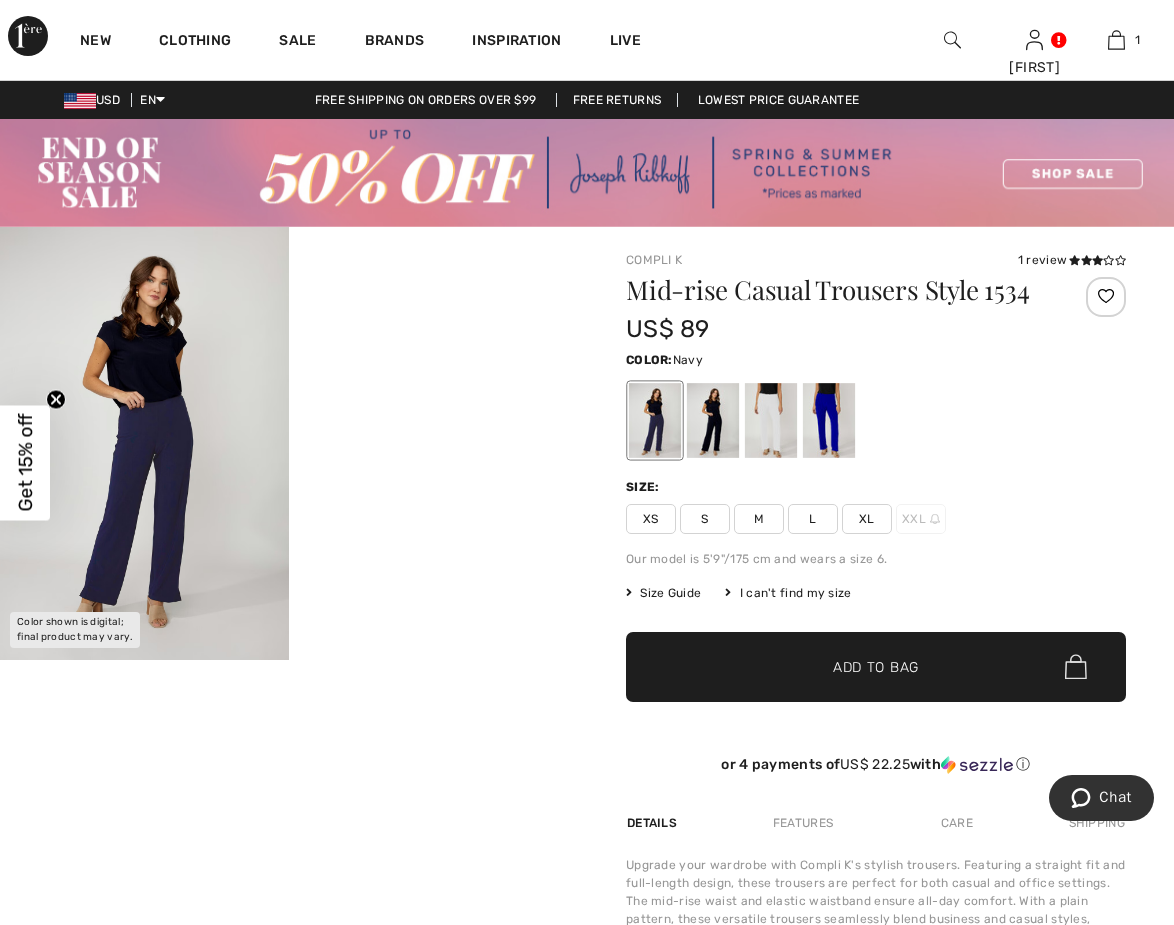 scroll, scrollTop: 0, scrollLeft: 0, axis: both 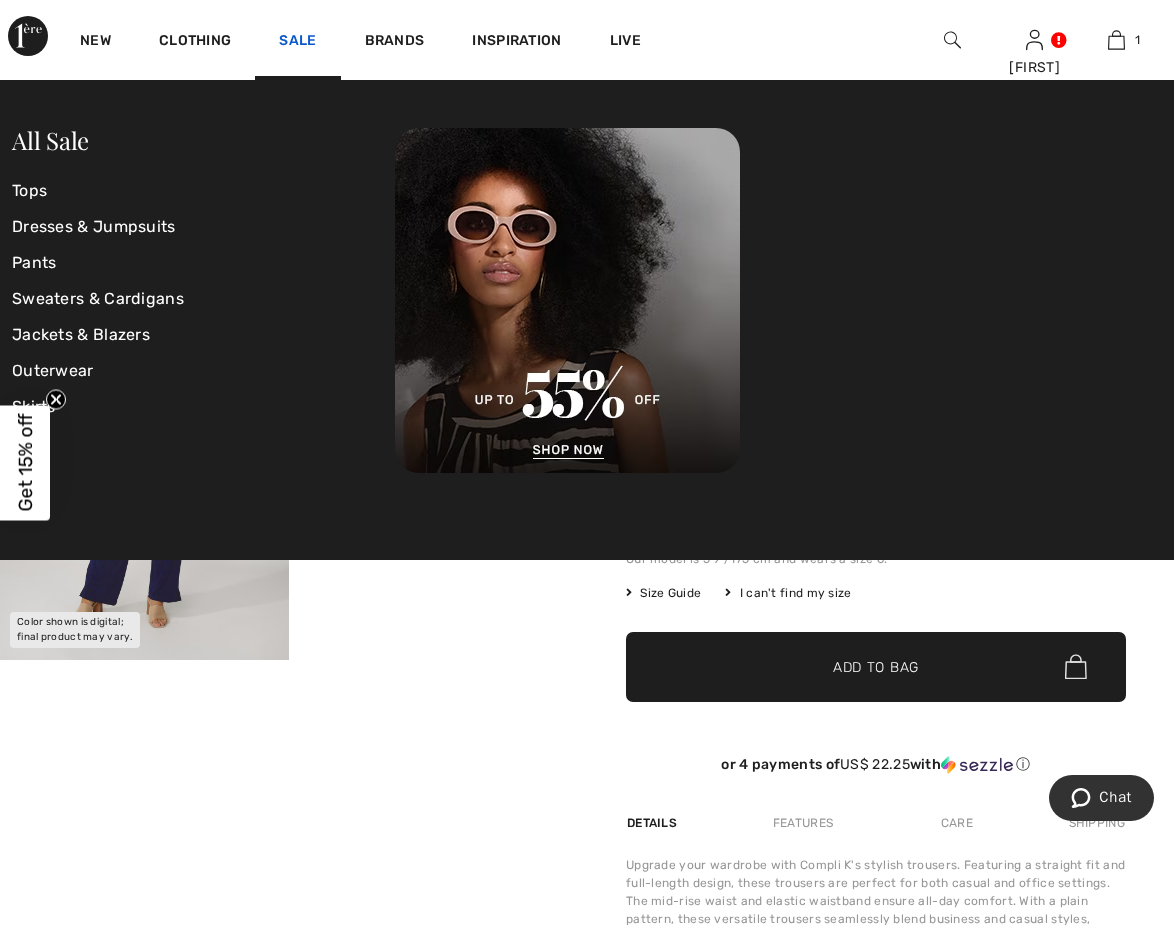click on "Sale" at bounding box center (297, 42) 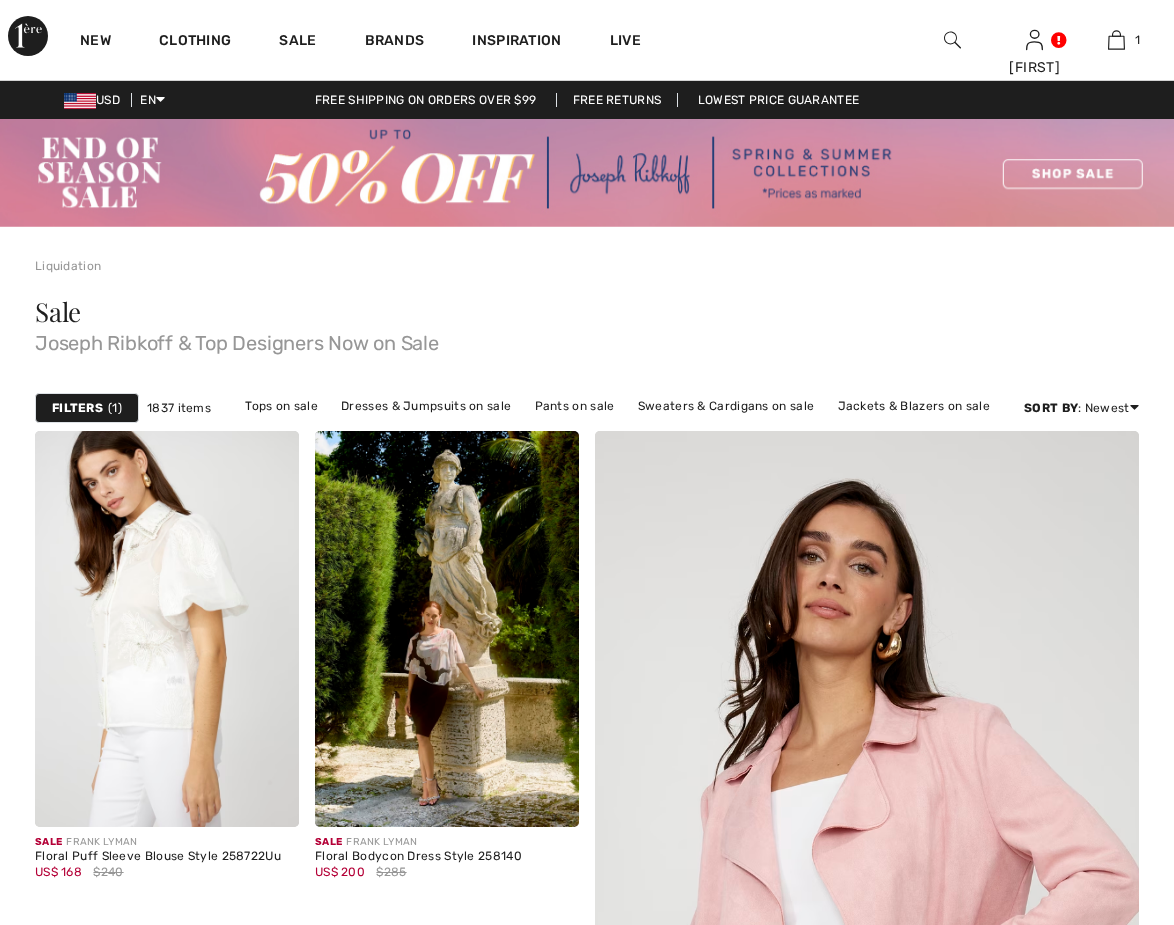 checkbox on "true" 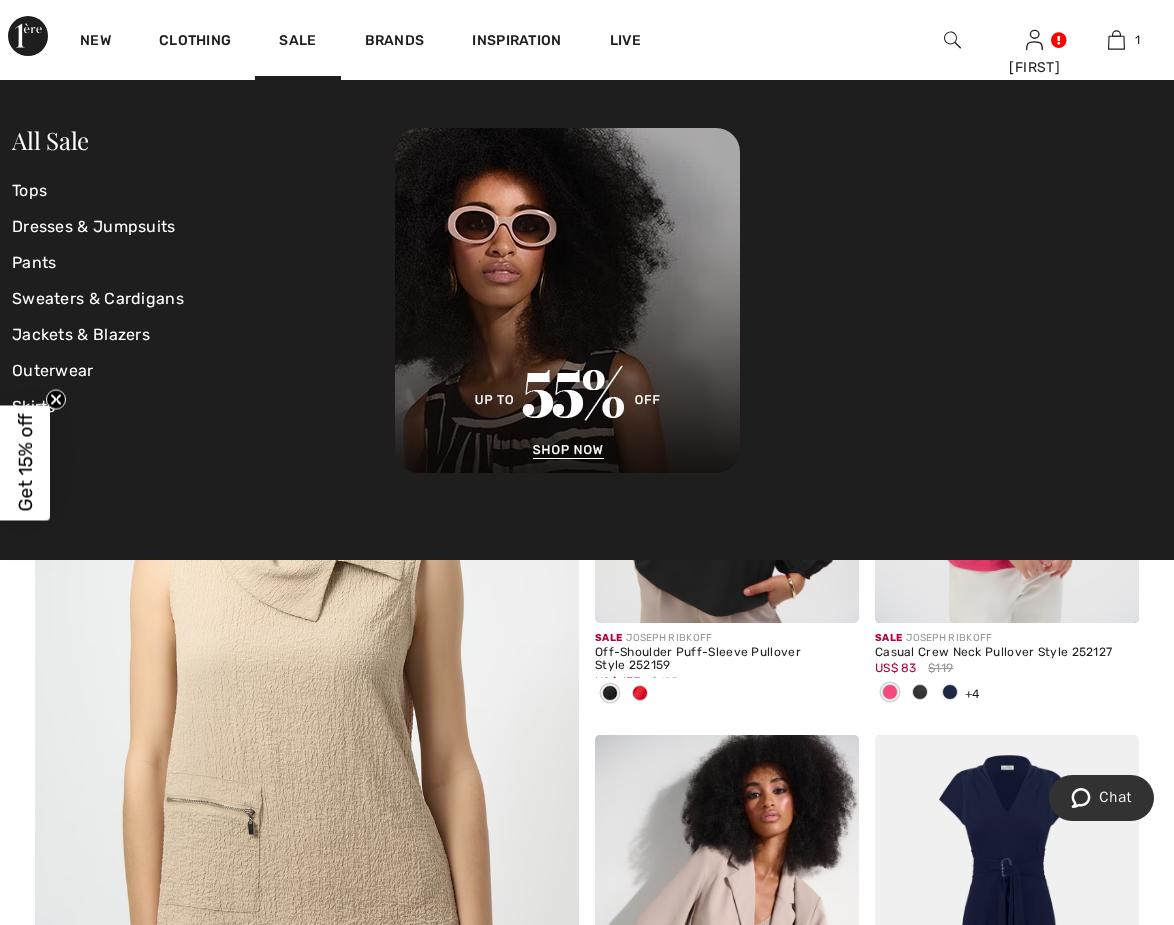 scroll, scrollTop: 4185, scrollLeft: 0, axis: vertical 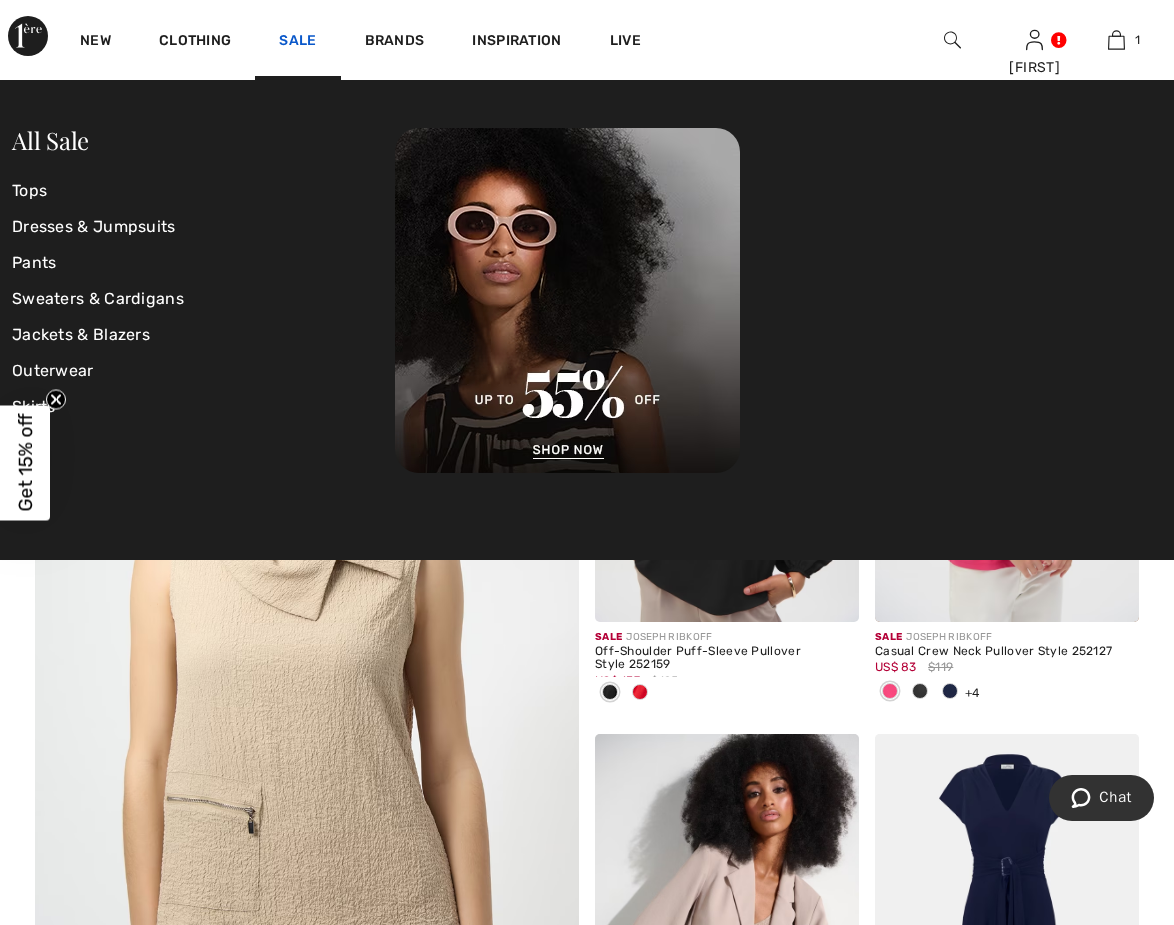 click on "Sale" at bounding box center [297, 42] 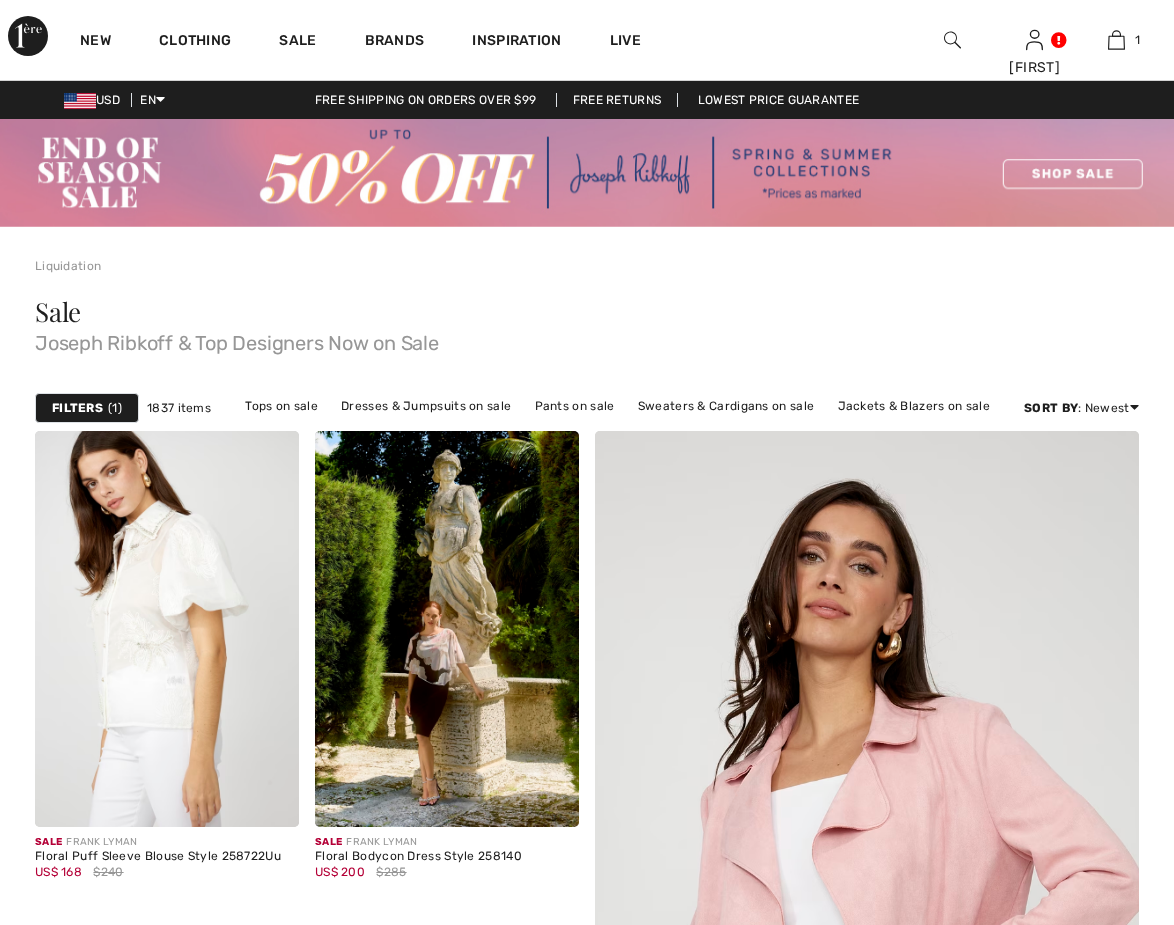 scroll, scrollTop: 0, scrollLeft: 0, axis: both 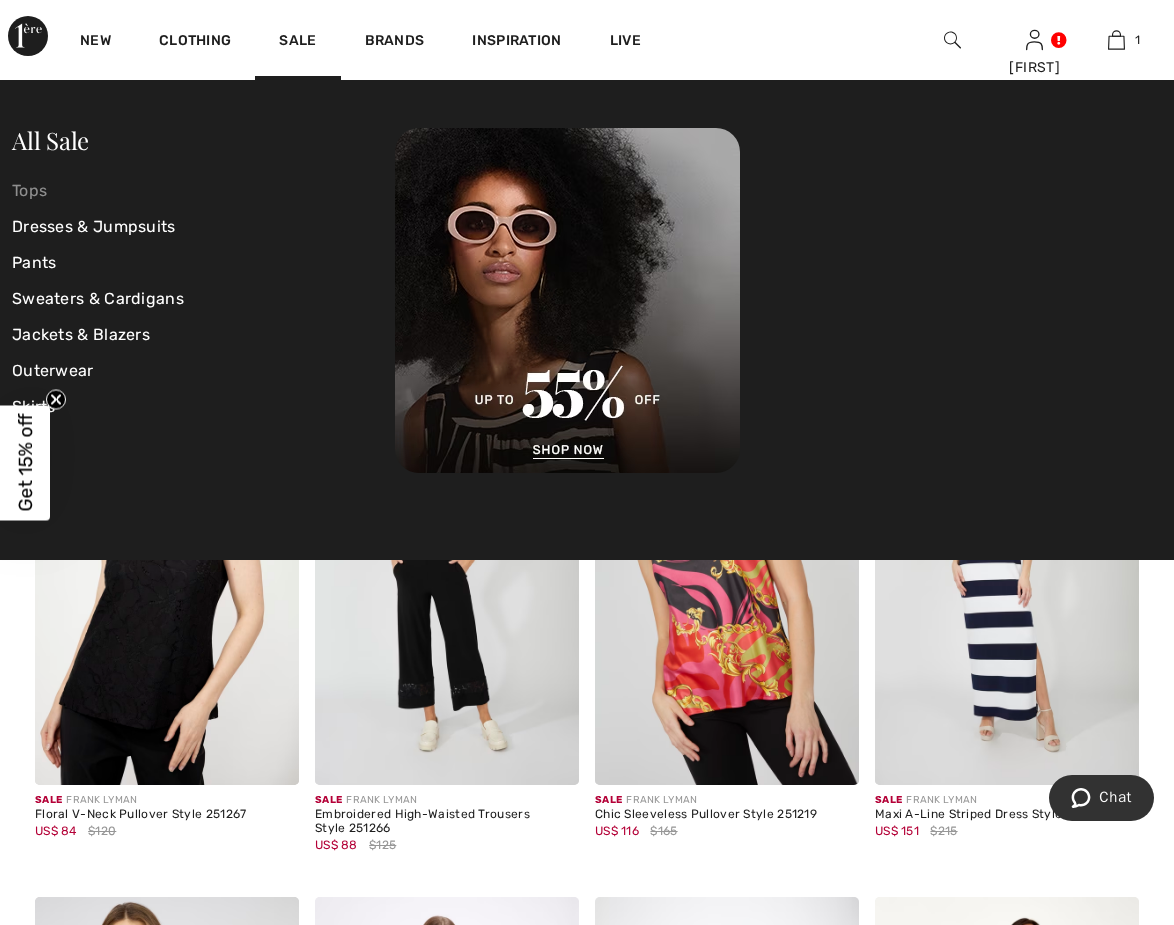 click on "Tops" at bounding box center [203, 191] 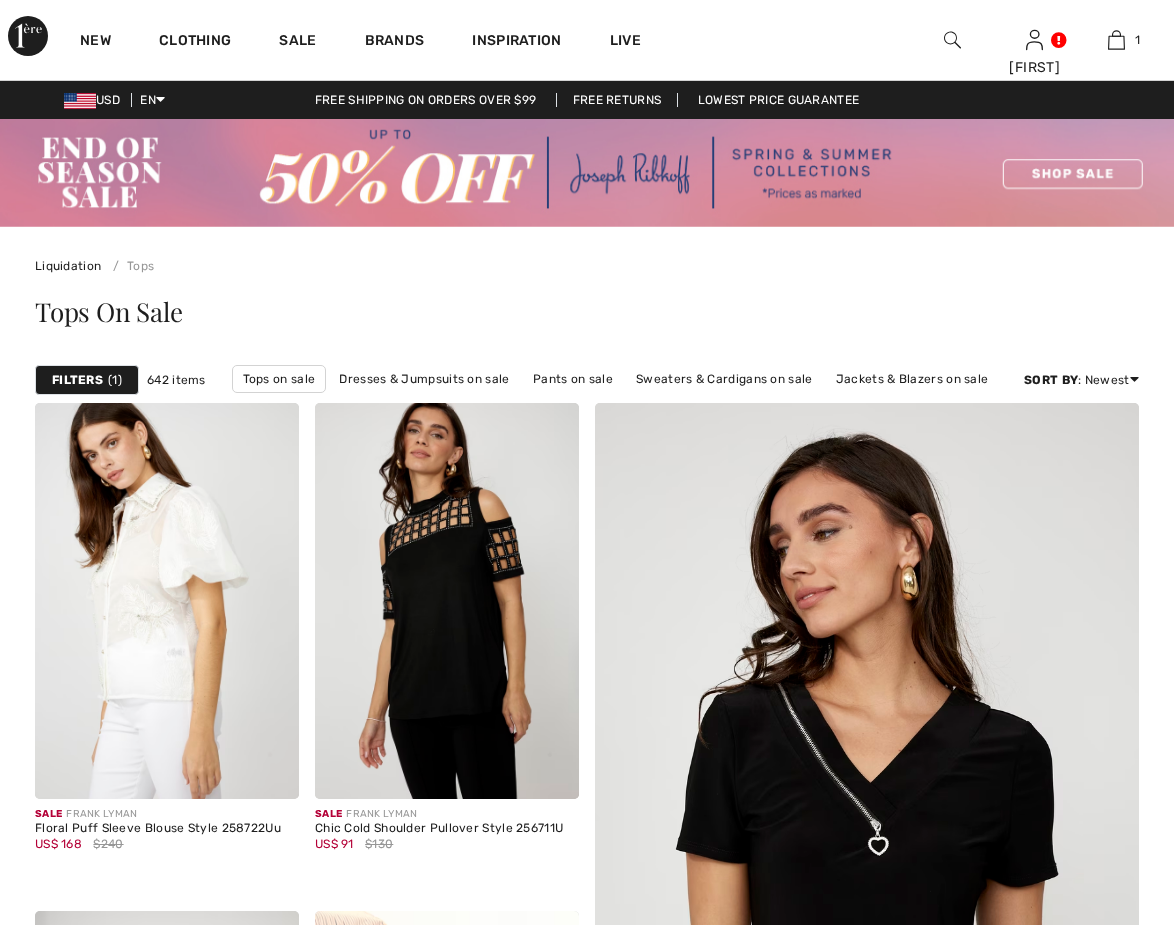 scroll, scrollTop: 0, scrollLeft: 0, axis: both 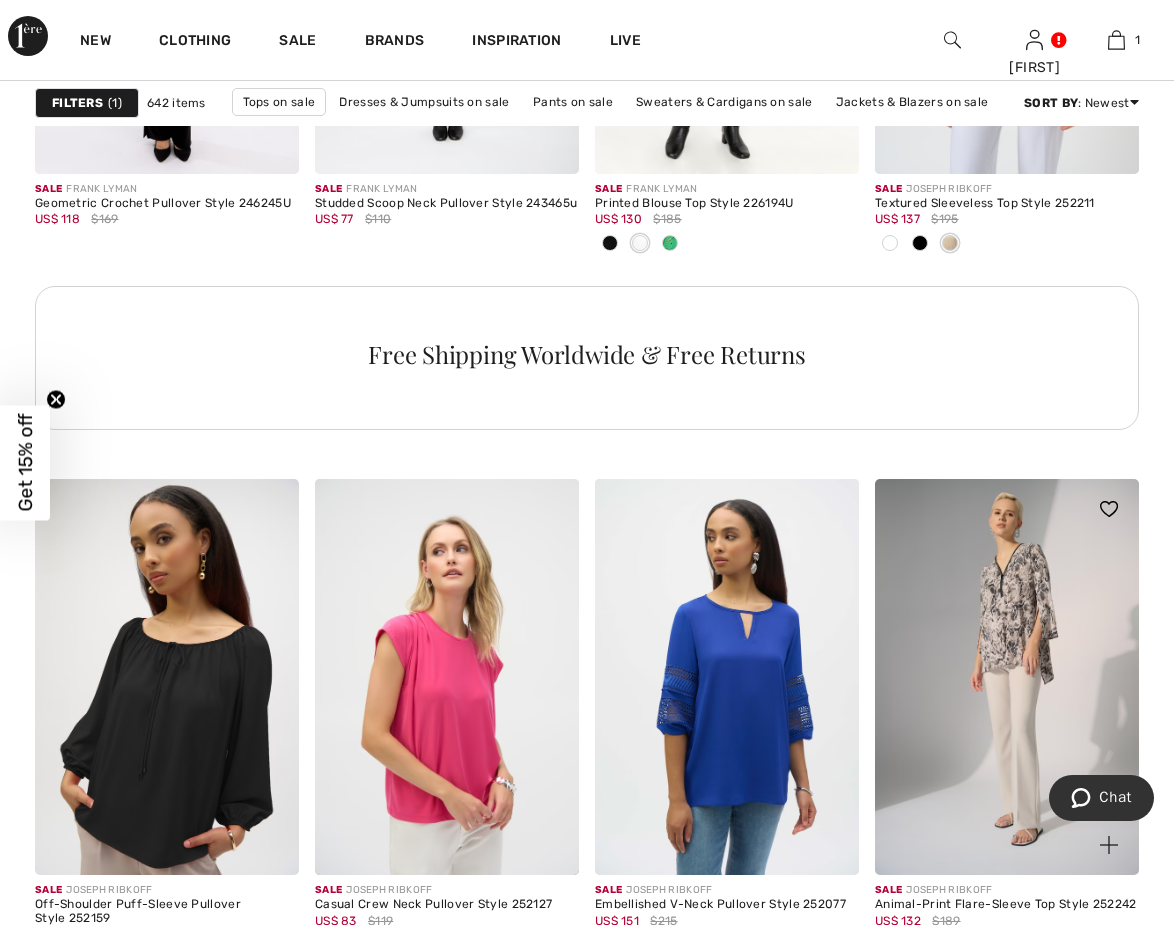 click at bounding box center [1007, 677] 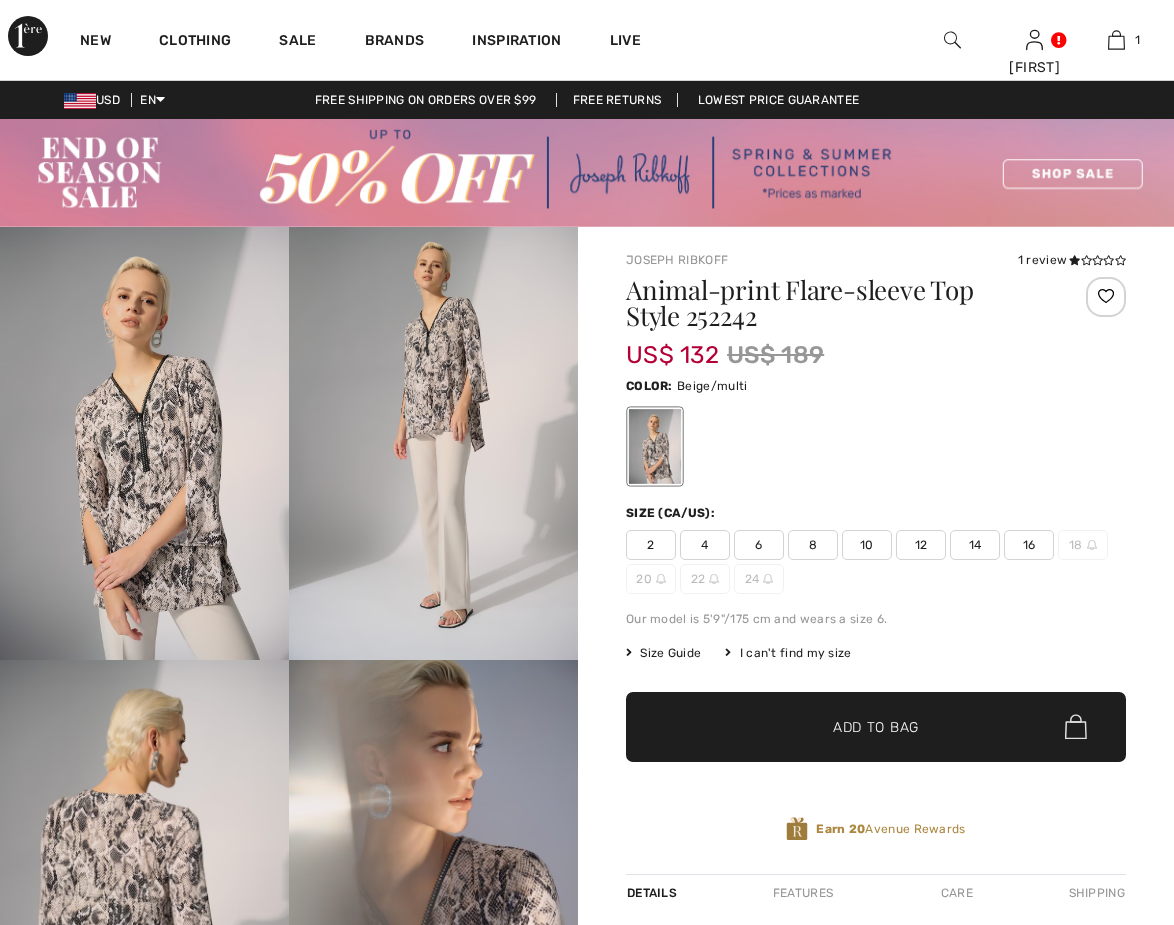 scroll, scrollTop: 0, scrollLeft: 0, axis: both 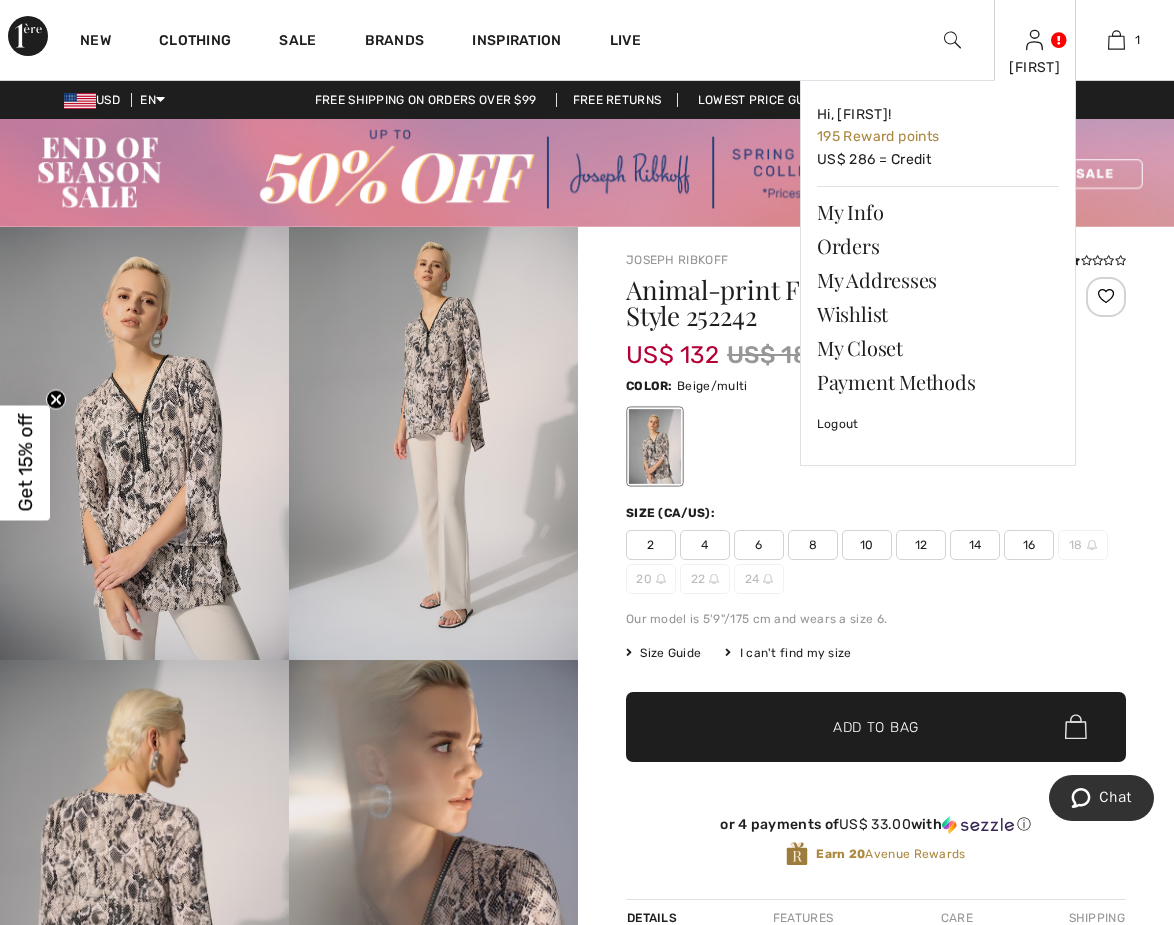 click at bounding box center [1034, 40] 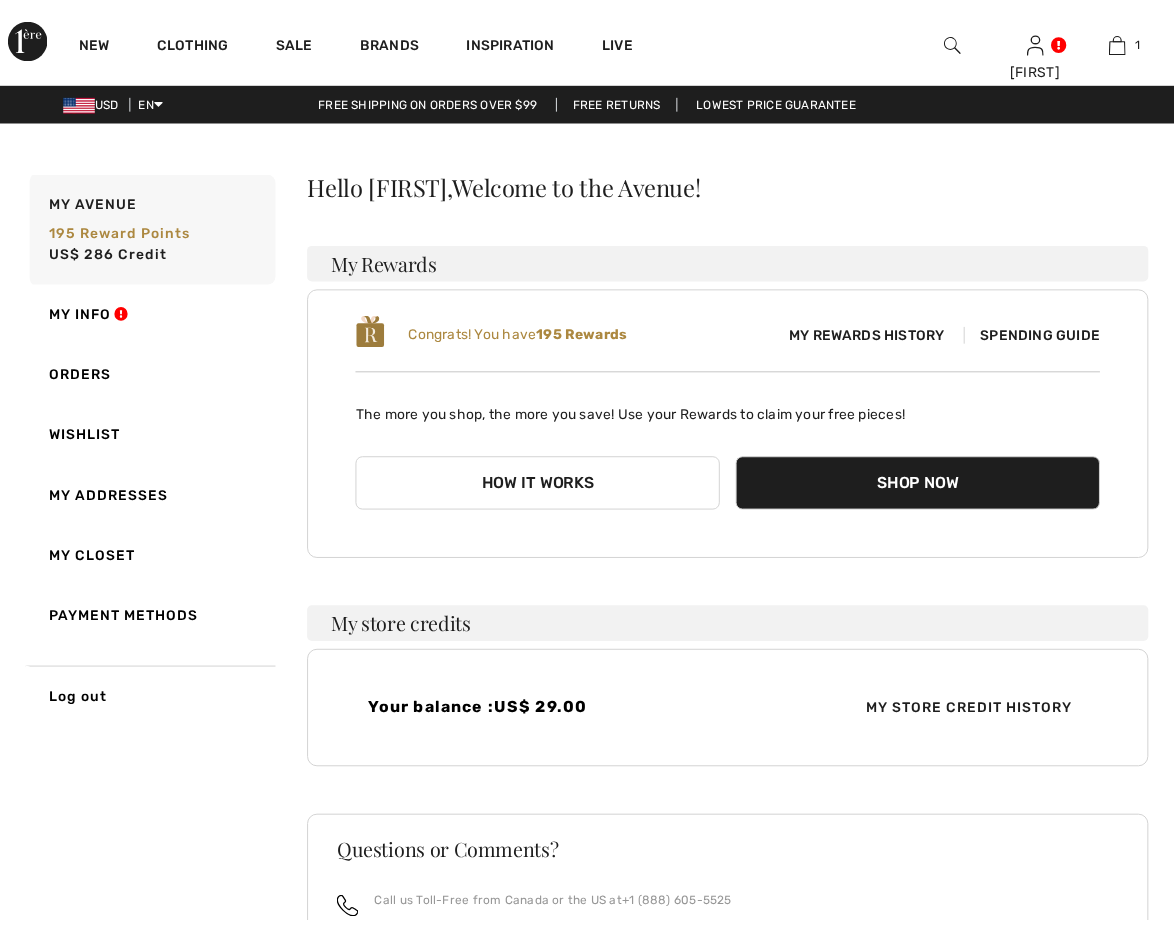 scroll, scrollTop: 0, scrollLeft: 0, axis: both 